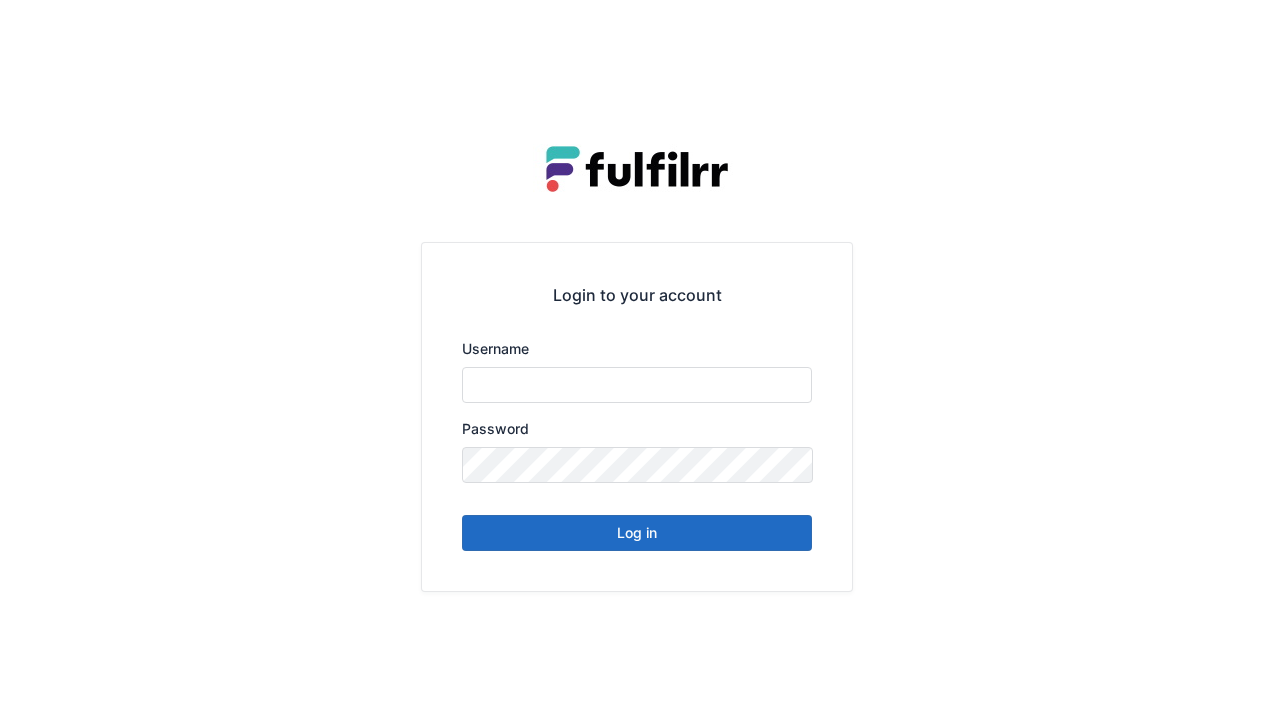scroll, scrollTop: 0, scrollLeft: 0, axis: both 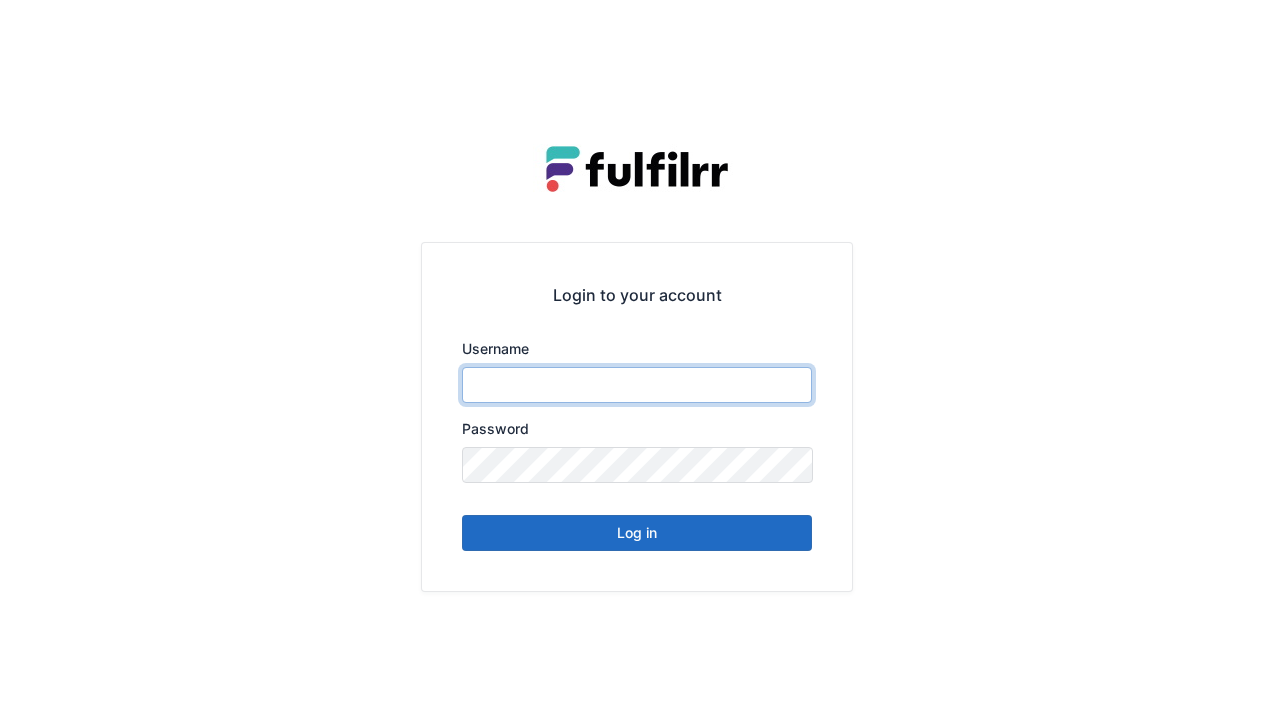 type on "******" 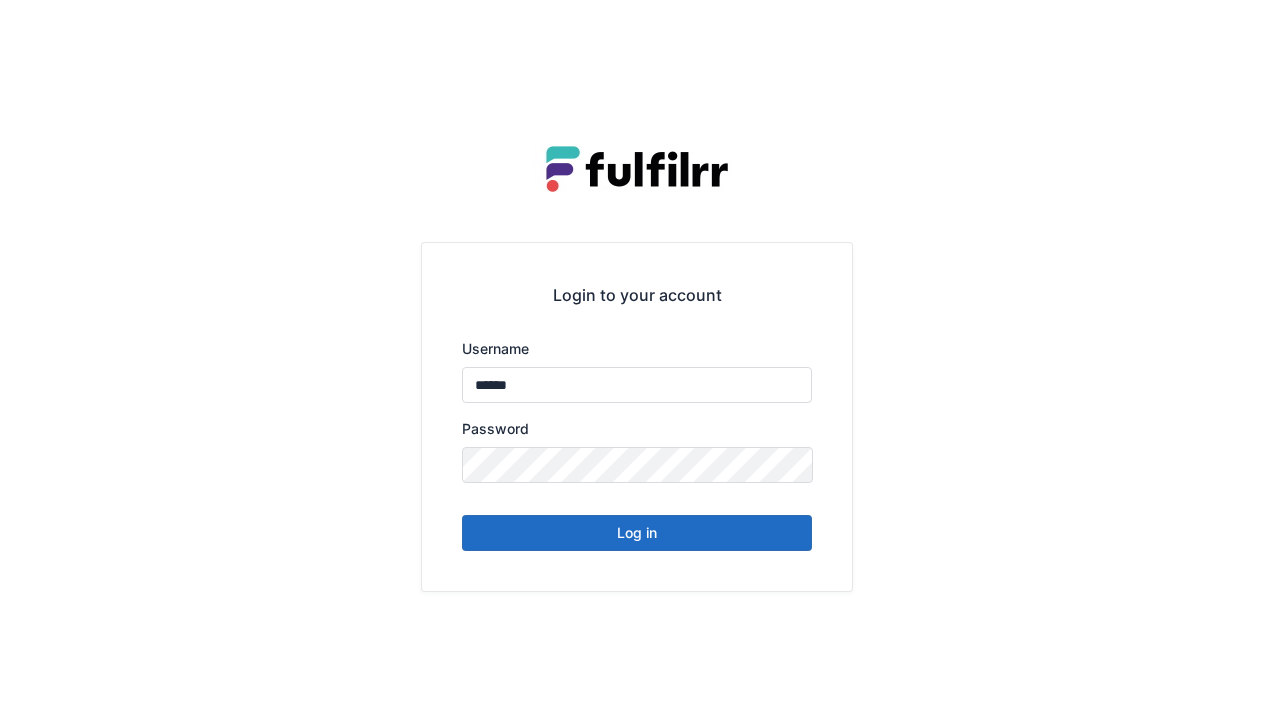 click on "Log in" at bounding box center [637, 533] 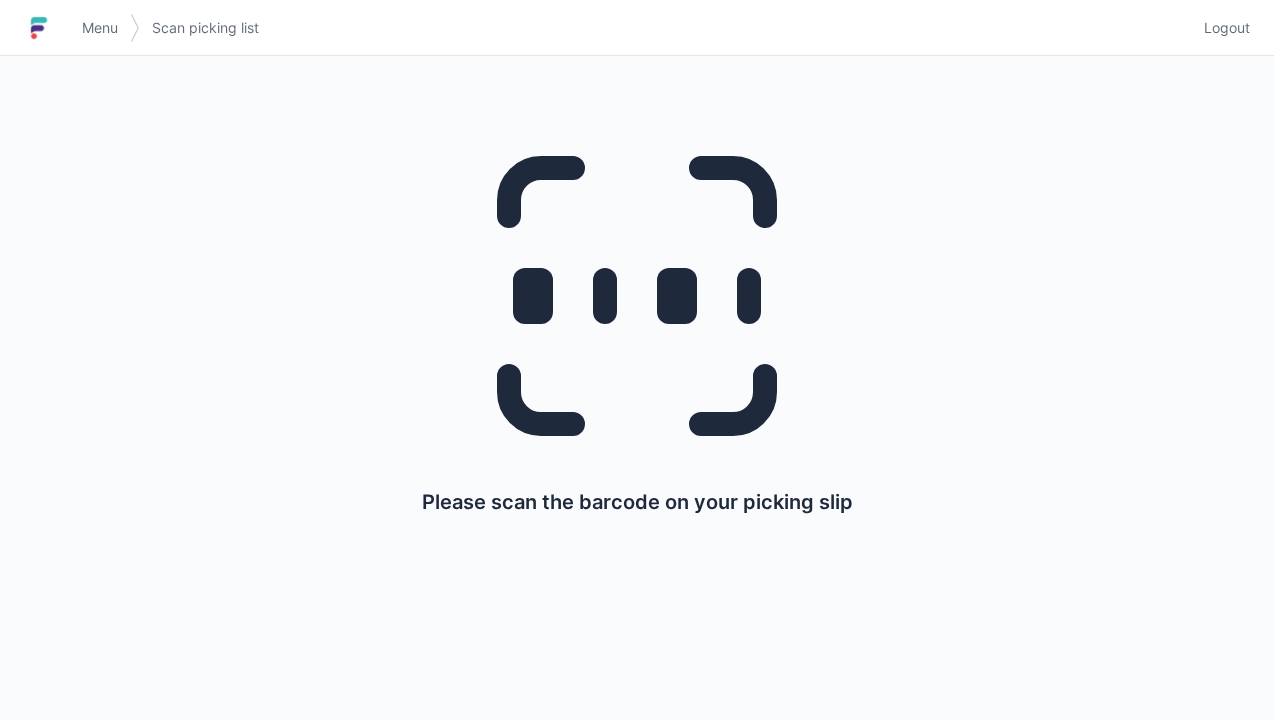 scroll, scrollTop: 0, scrollLeft: 0, axis: both 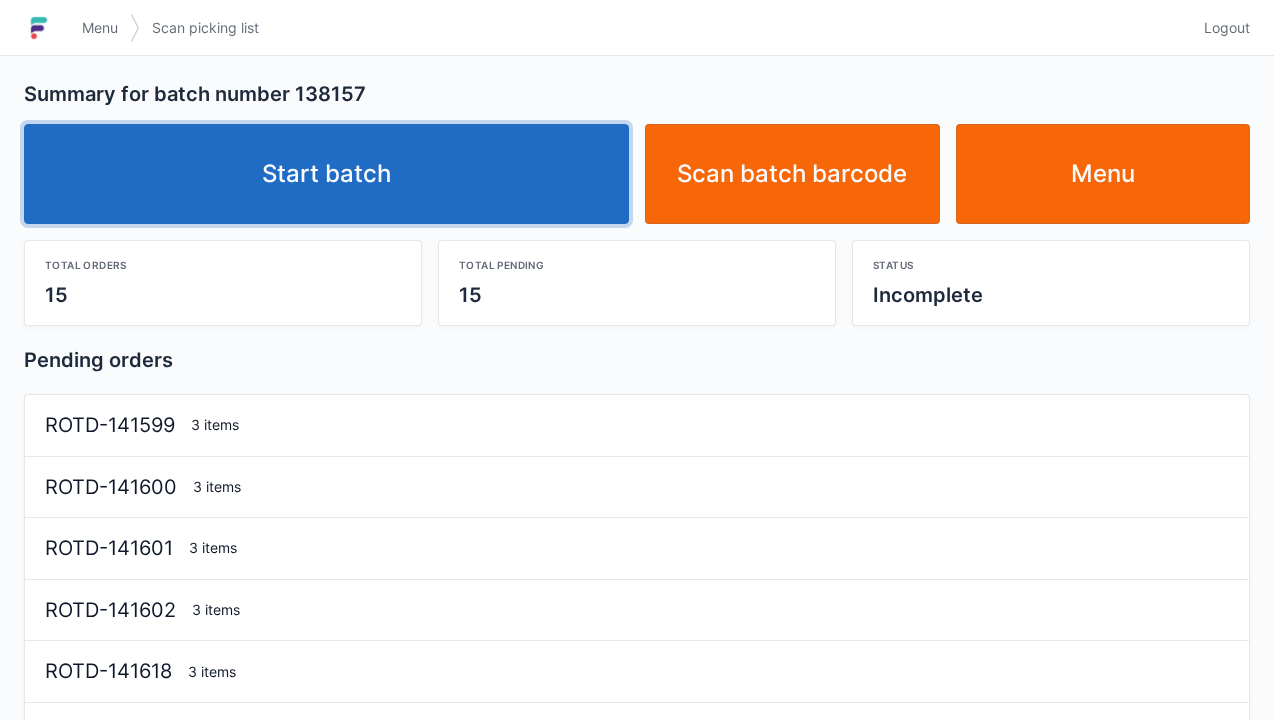 click on "Start batch" at bounding box center [326, 174] 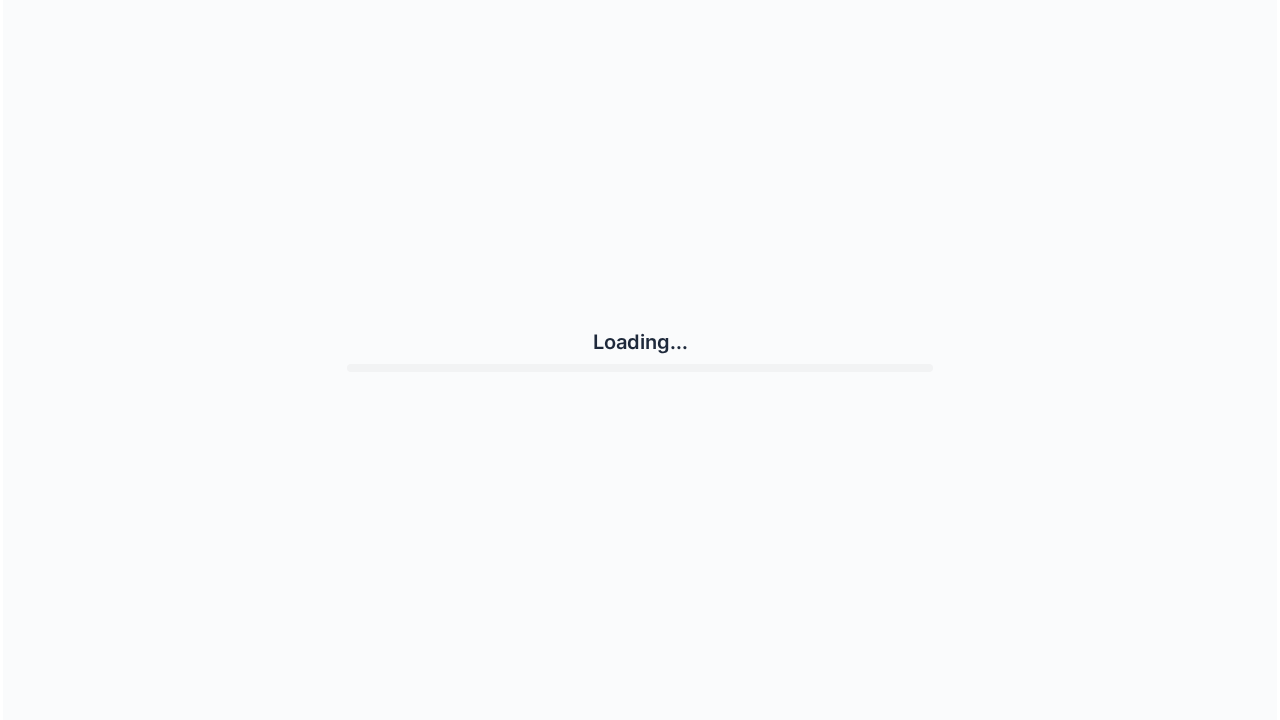 scroll, scrollTop: 0, scrollLeft: 0, axis: both 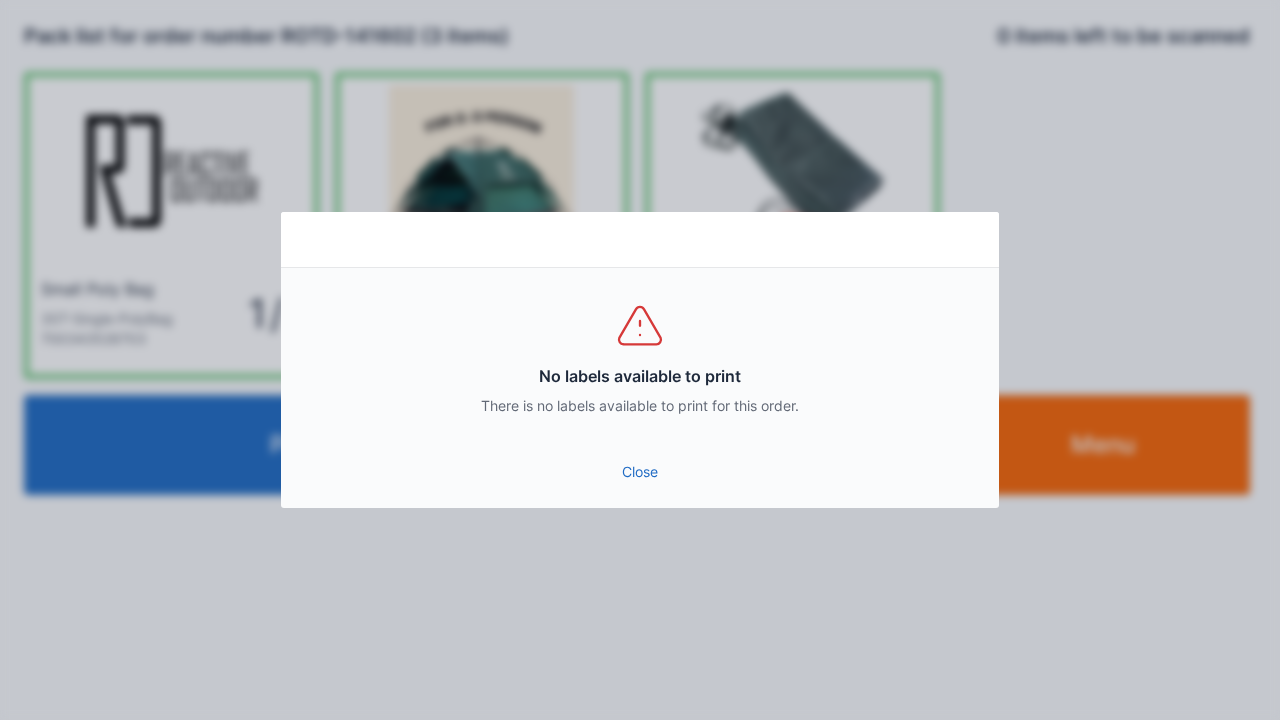 click on "Close" at bounding box center [640, 472] 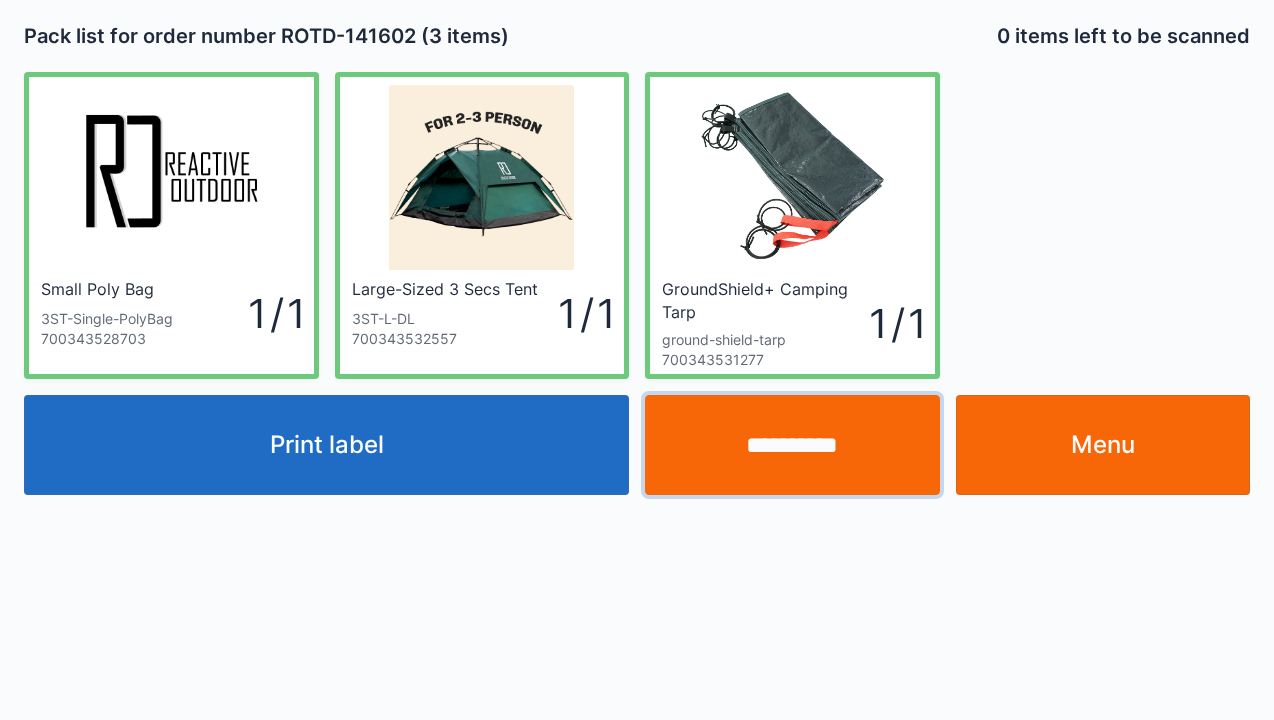 click on "**********" at bounding box center [792, 445] 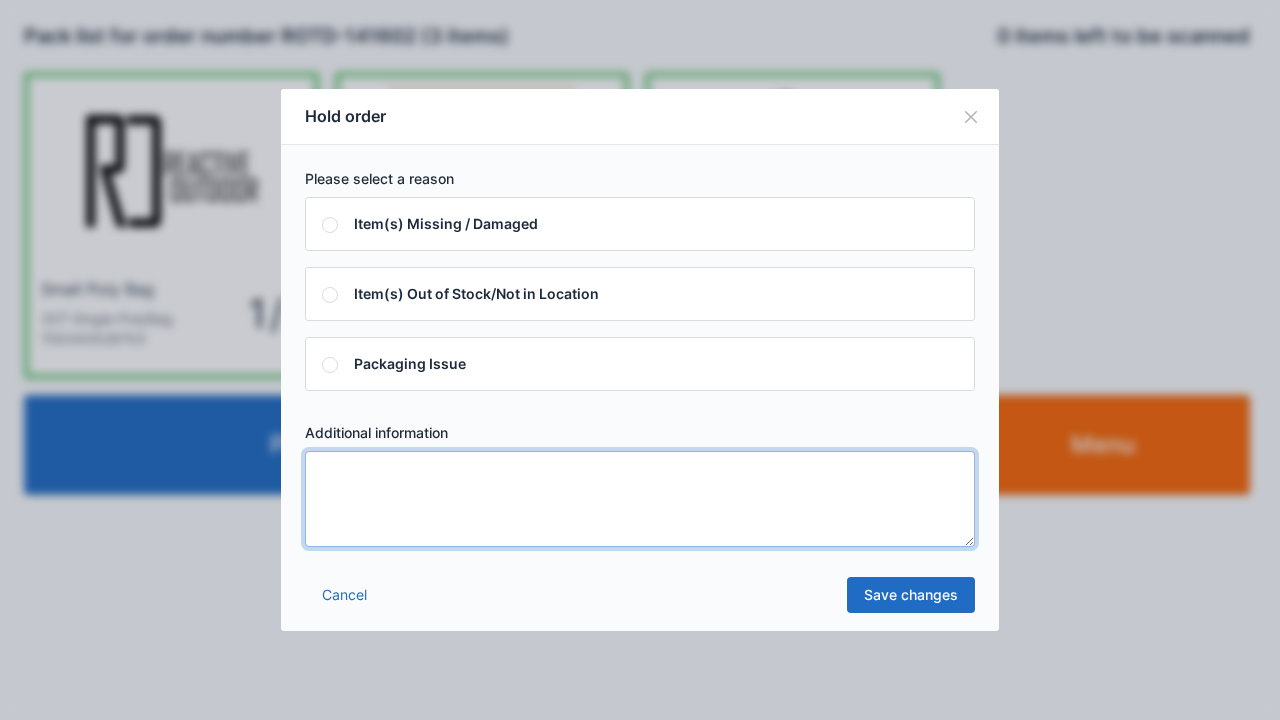click at bounding box center [640, 499] 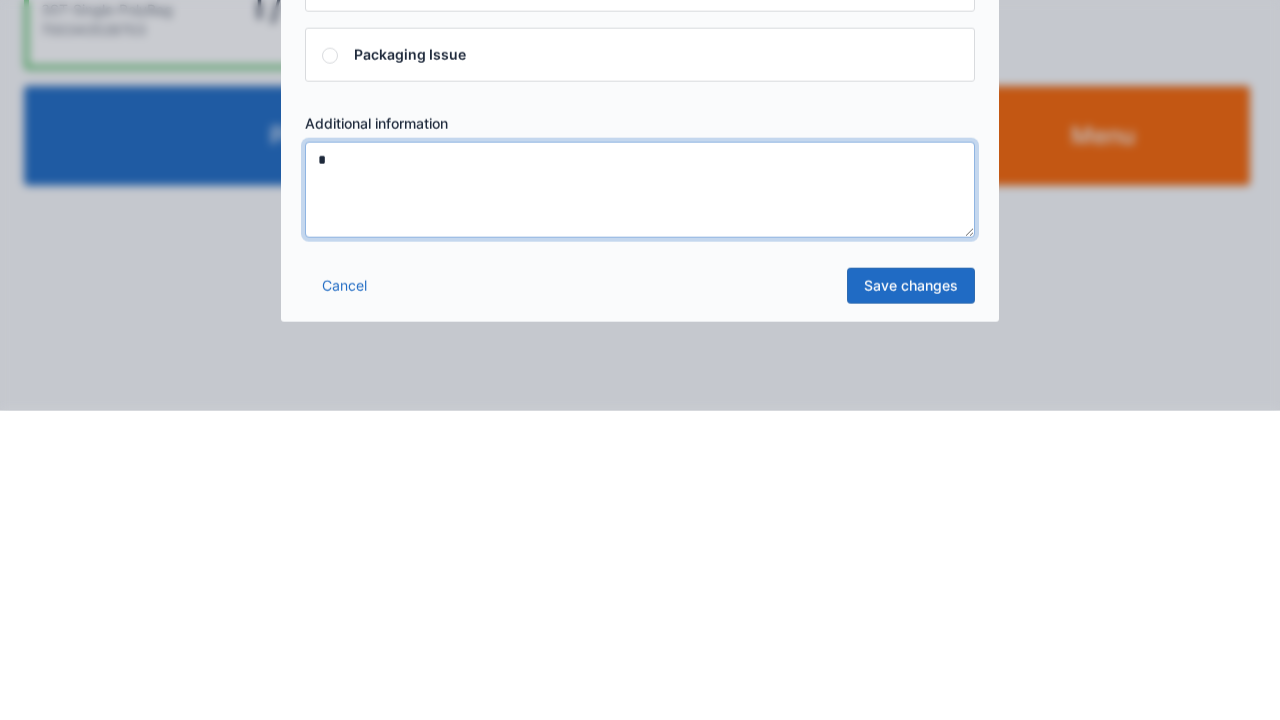 type on "*" 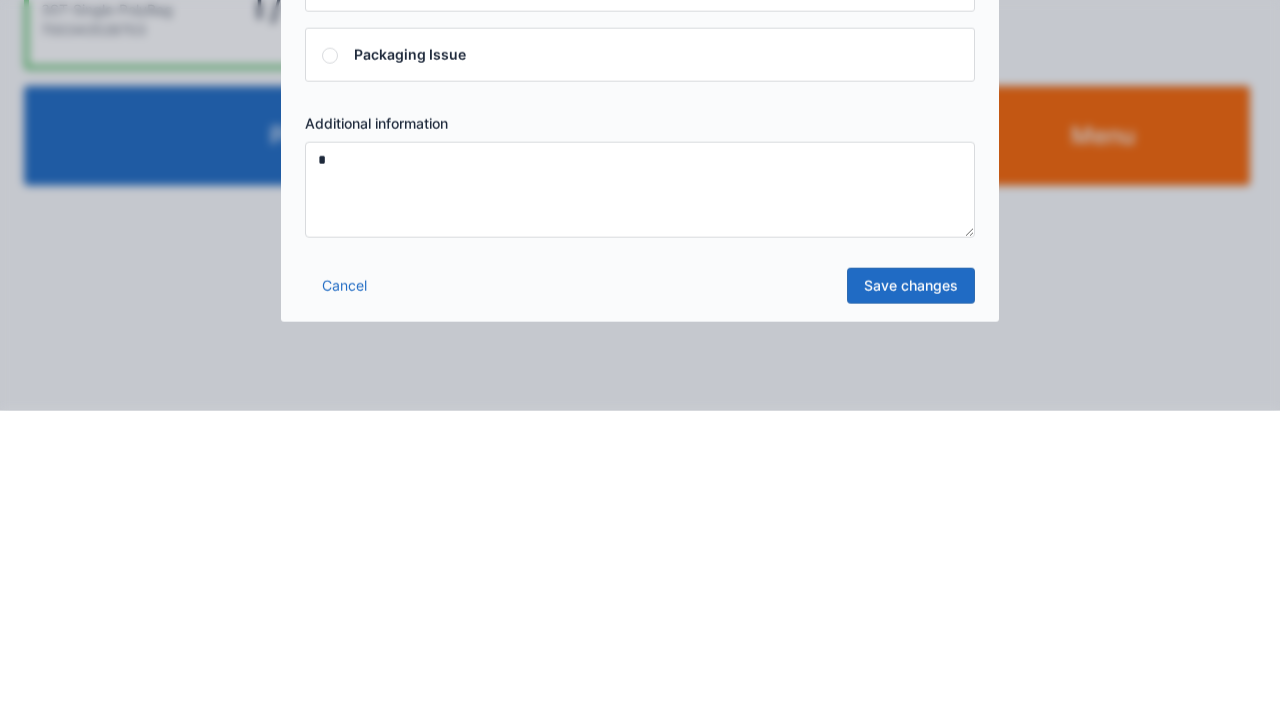 click on "Save changes" at bounding box center (911, 595) 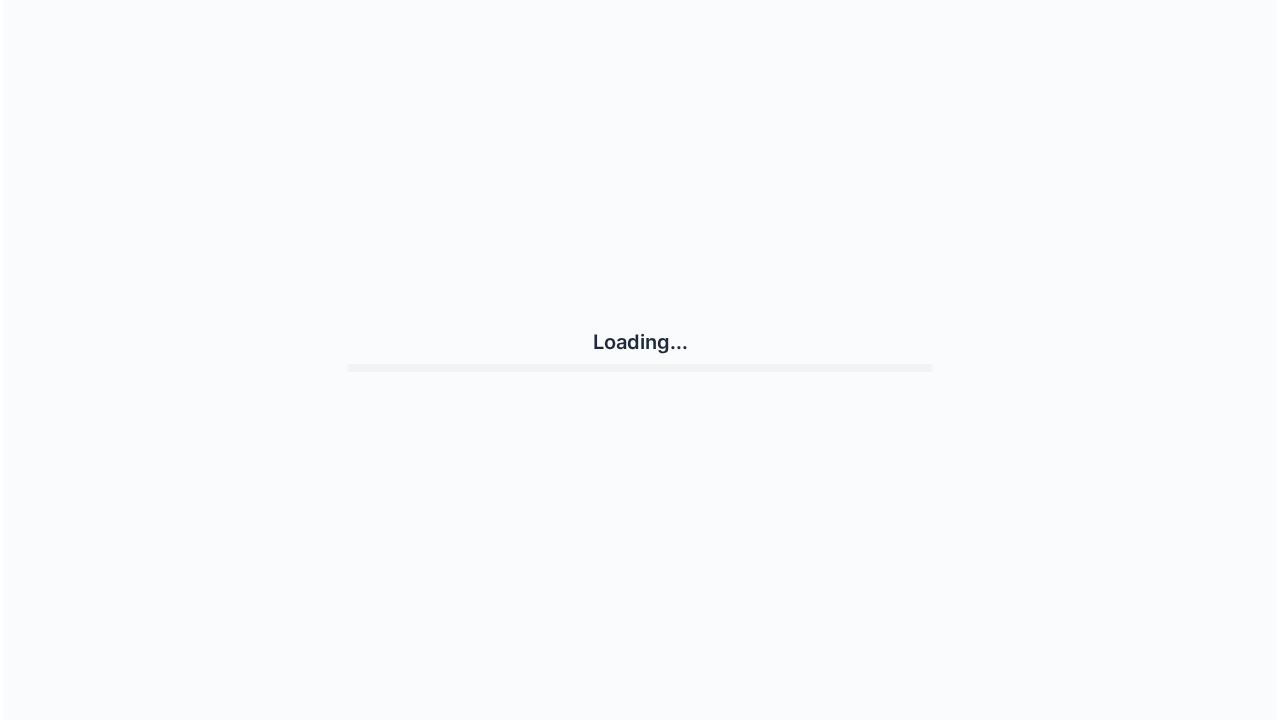 scroll, scrollTop: 0, scrollLeft: 0, axis: both 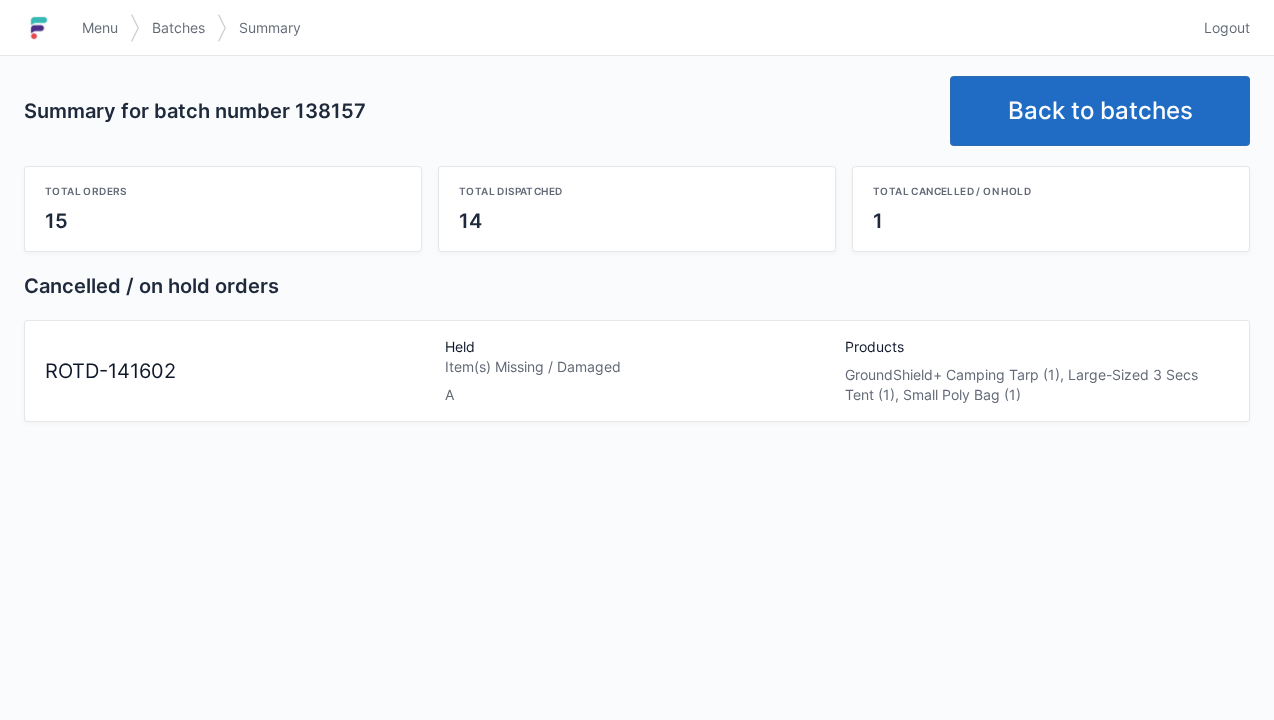 click on "Back to batches" at bounding box center [1100, 111] 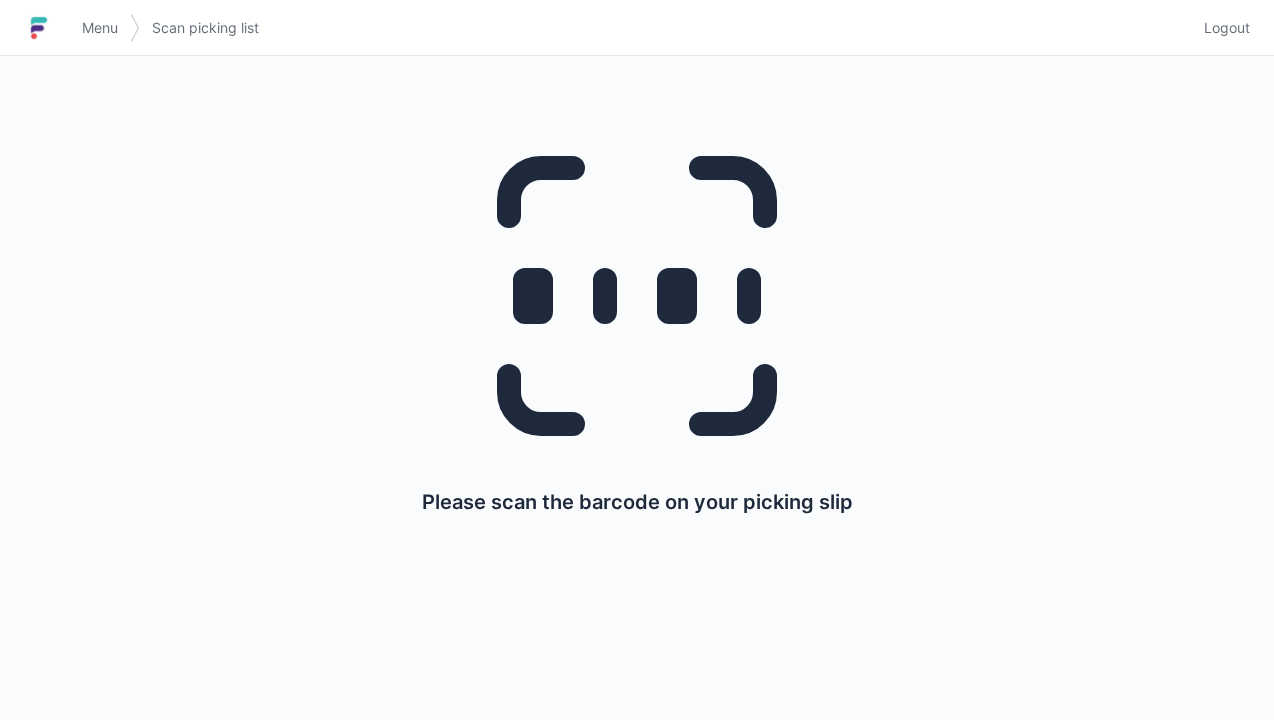 scroll, scrollTop: 0, scrollLeft: 0, axis: both 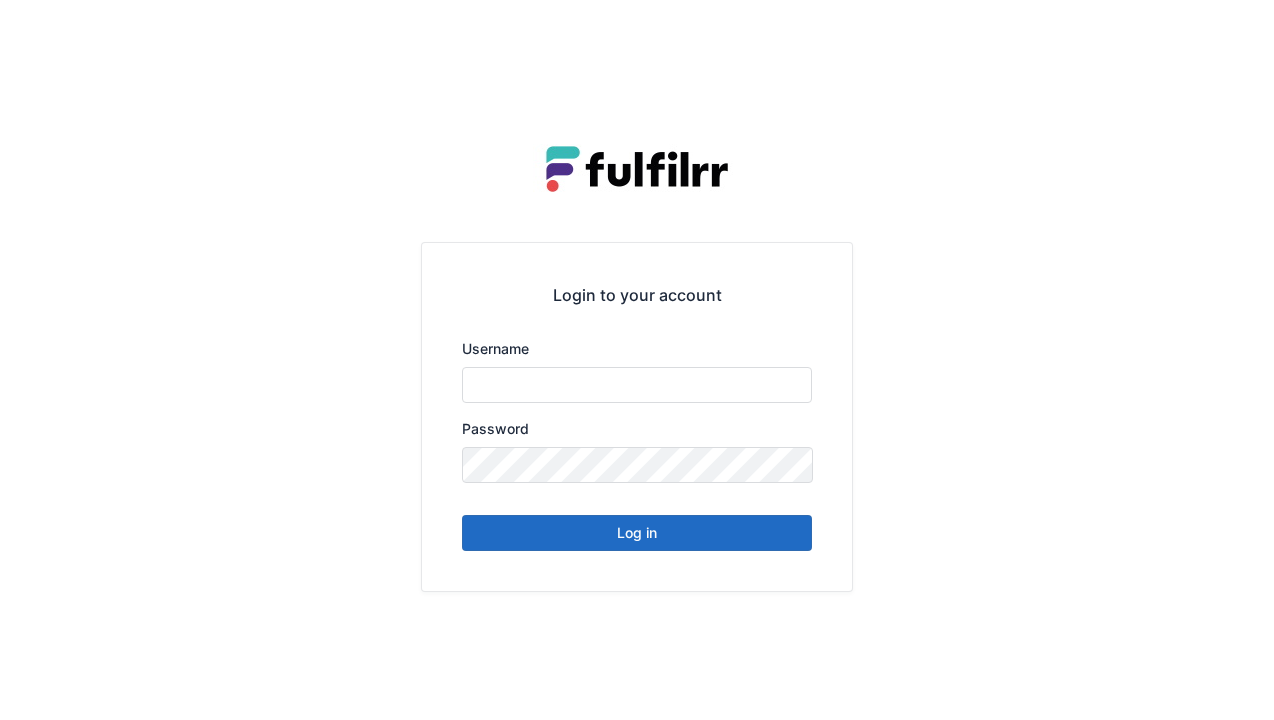 type on "******" 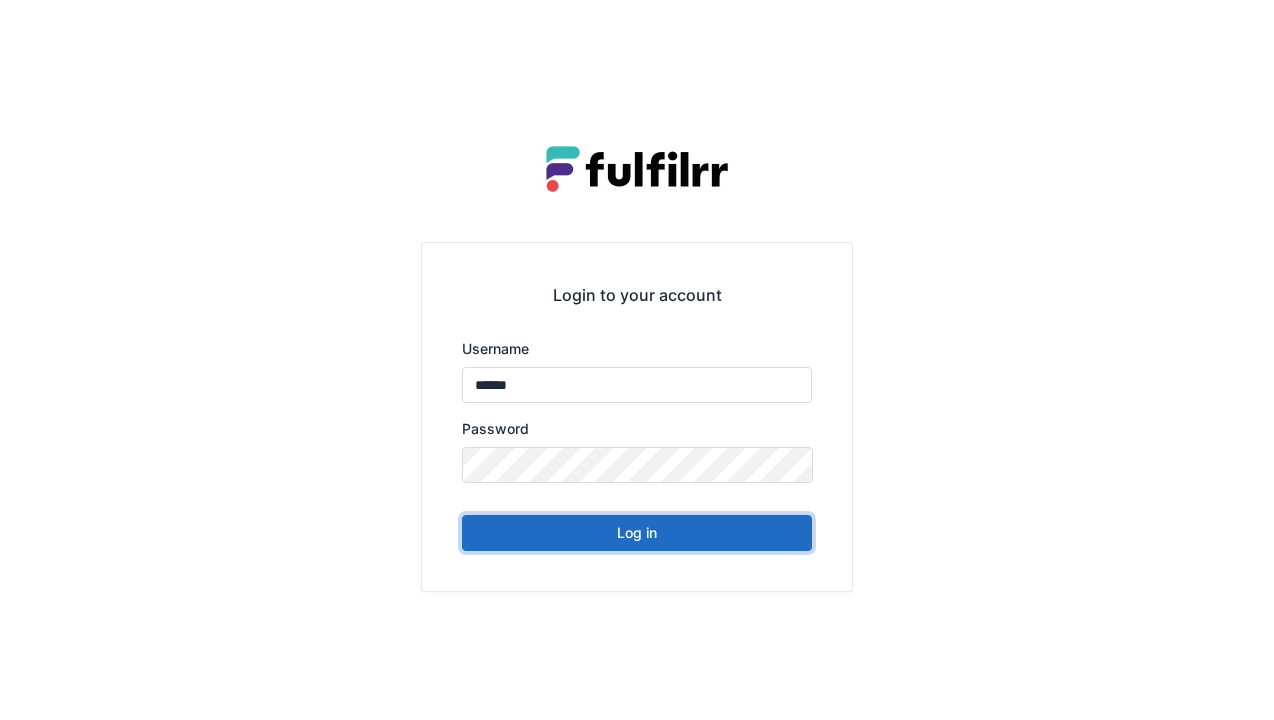 click on "Log in" at bounding box center [637, 533] 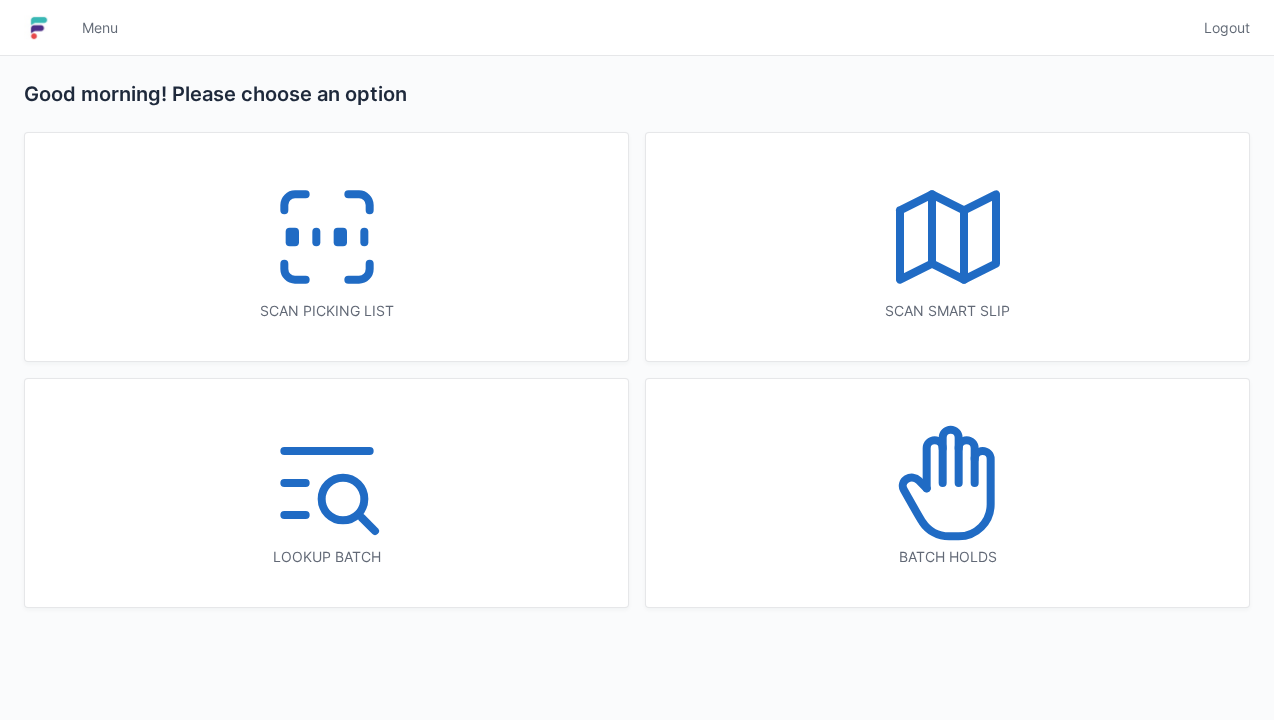 scroll, scrollTop: 0, scrollLeft: 0, axis: both 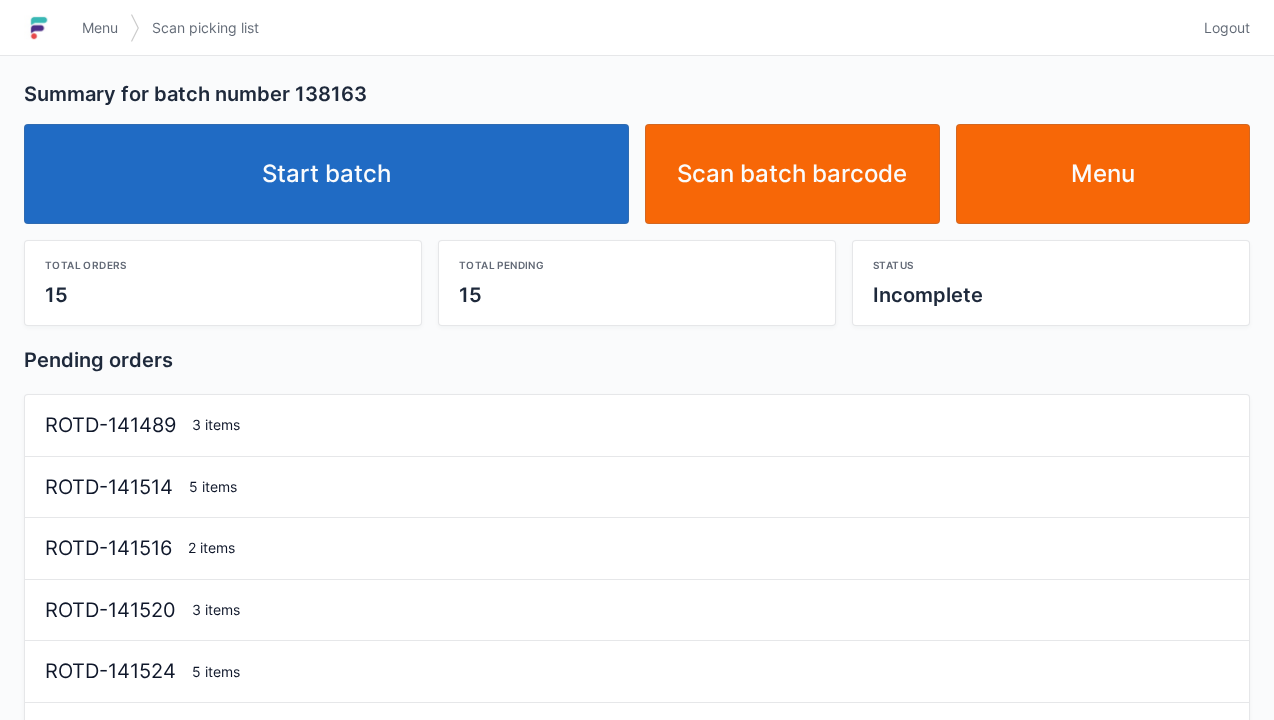 click on "Start batch" at bounding box center [326, 174] 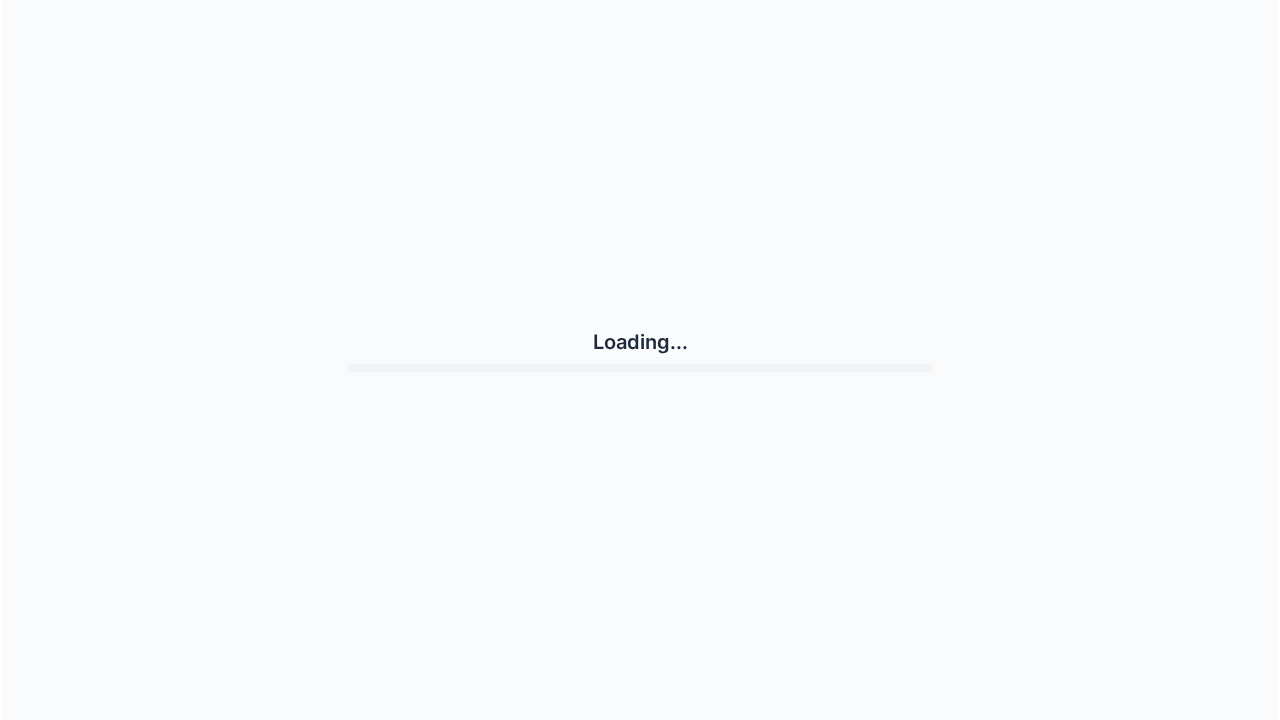 scroll, scrollTop: 0, scrollLeft: 0, axis: both 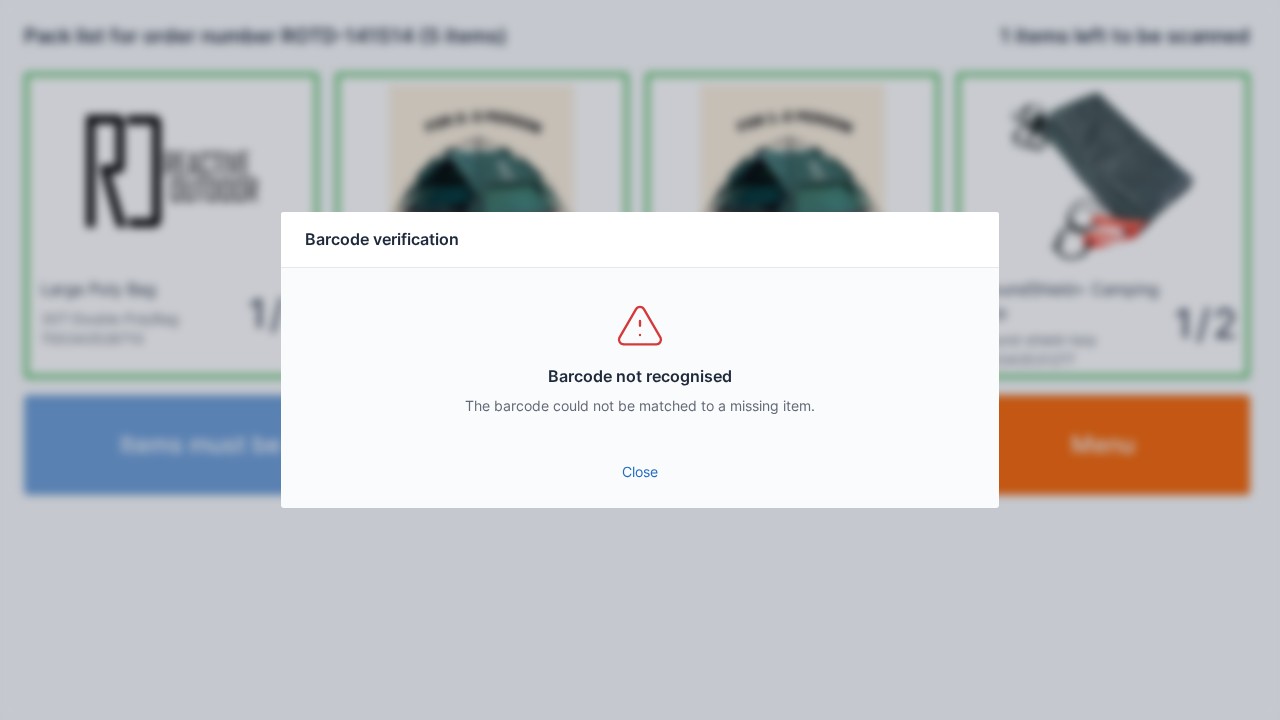 click on "Close" at bounding box center (640, 472) 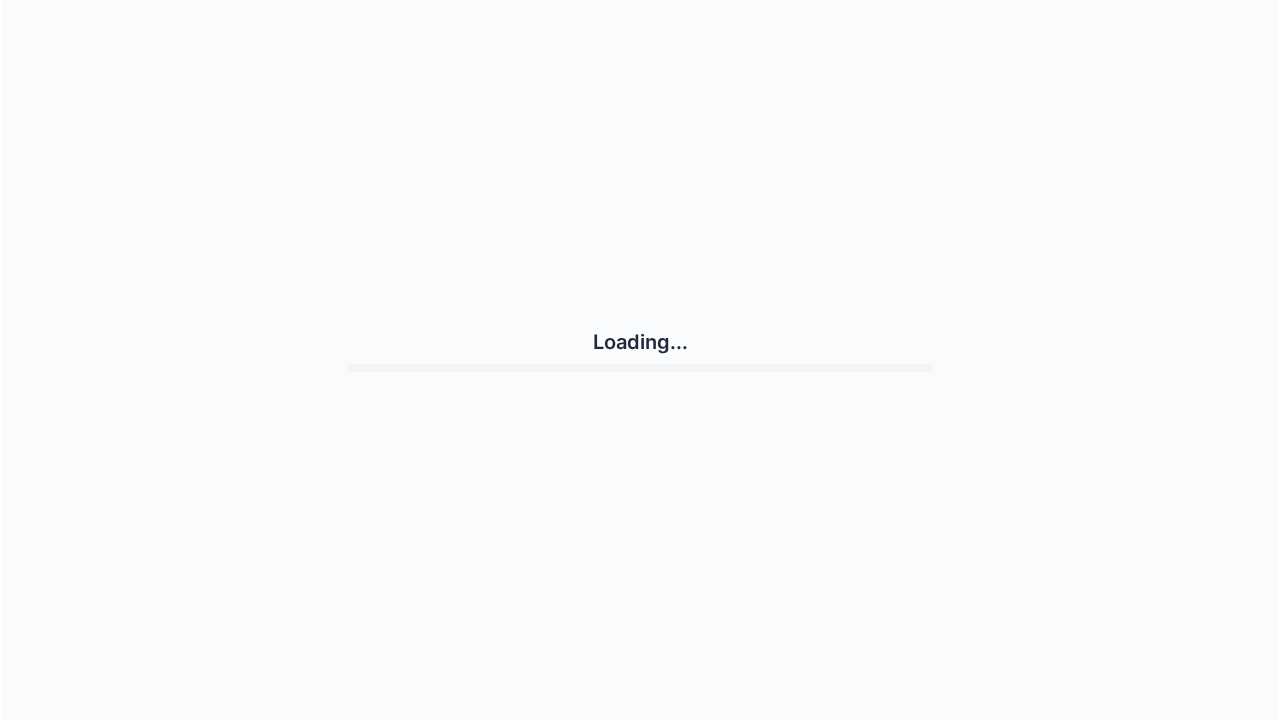 scroll, scrollTop: 0, scrollLeft: 0, axis: both 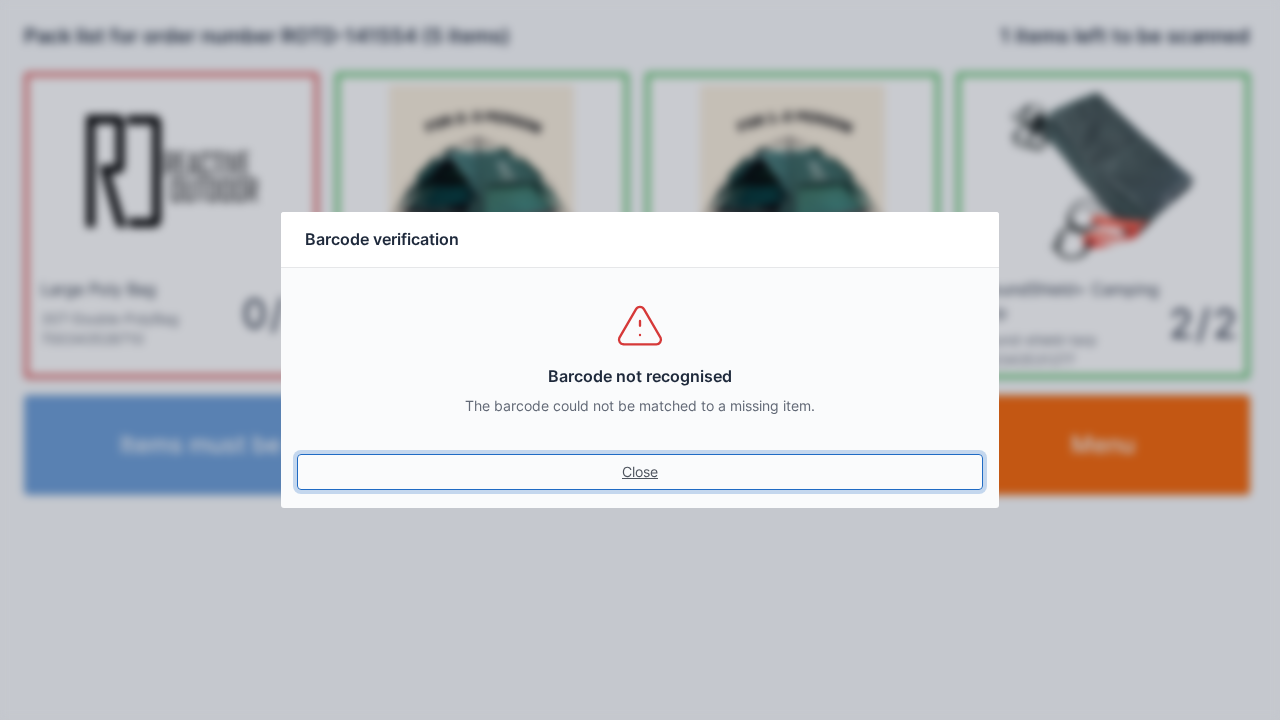 click on "Close" at bounding box center [640, 472] 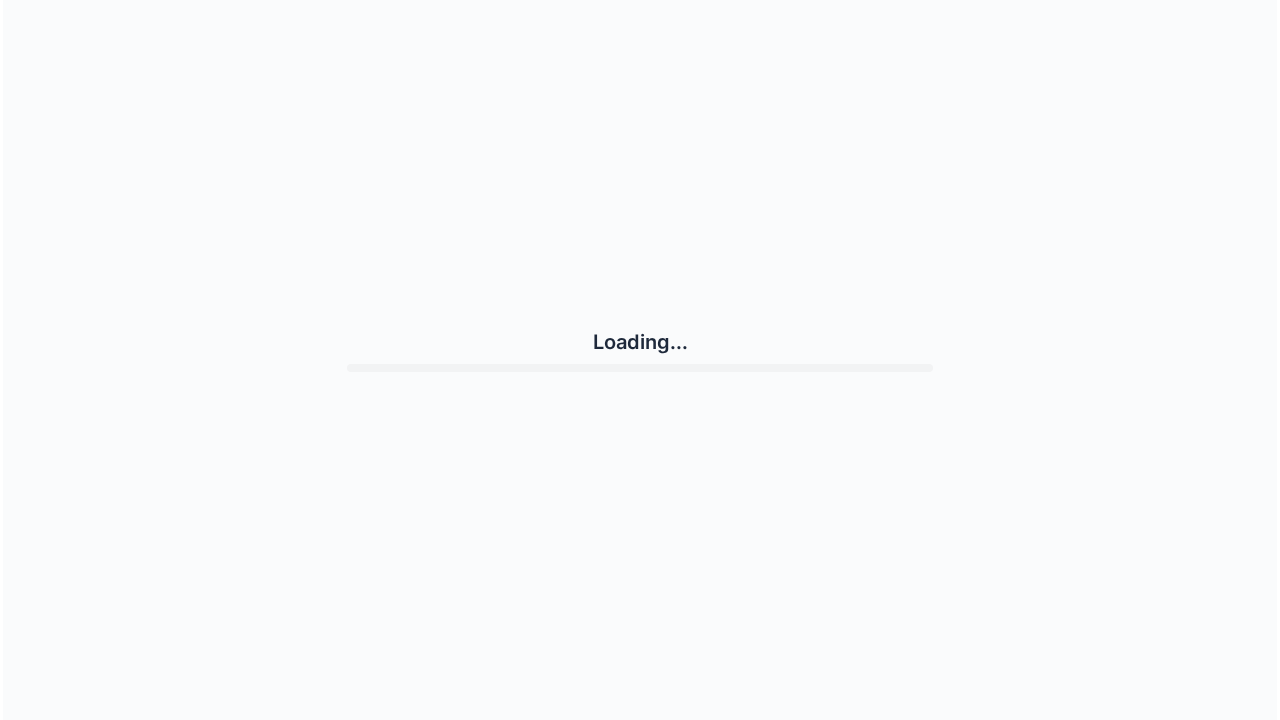 scroll, scrollTop: 0, scrollLeft: 0, axis: both 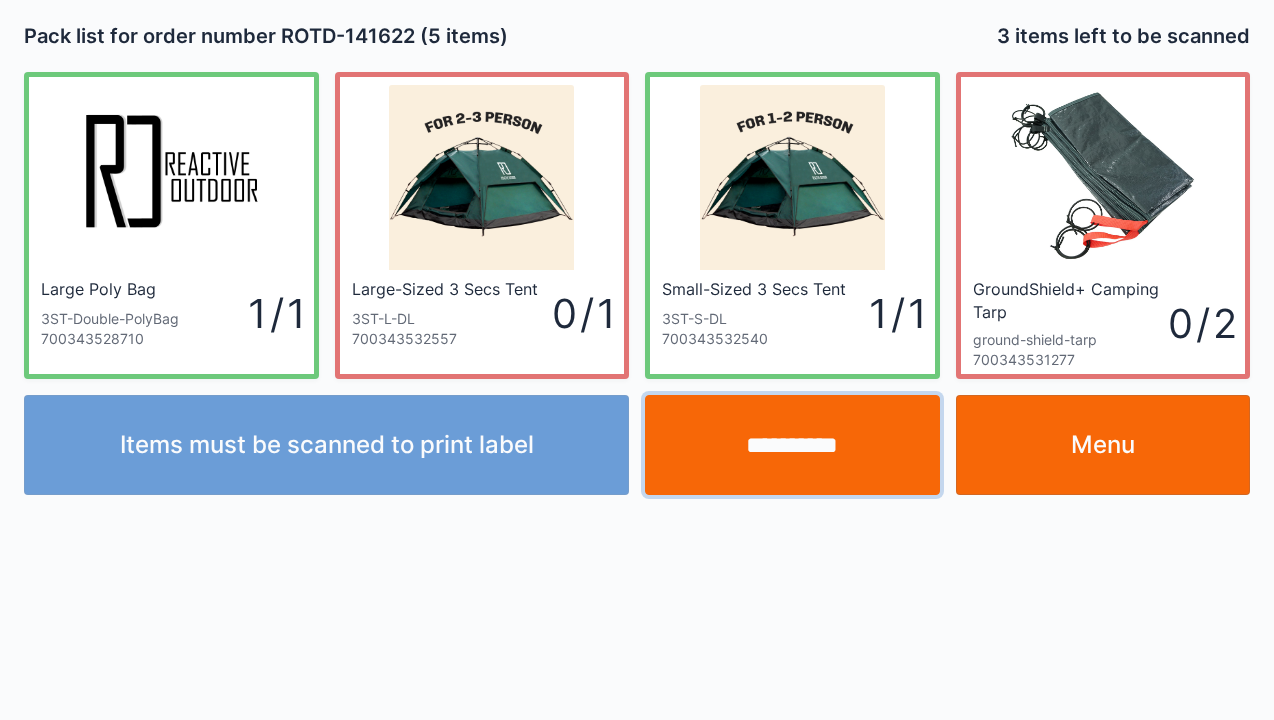 click on "**********" at bounding box center [792, 445] 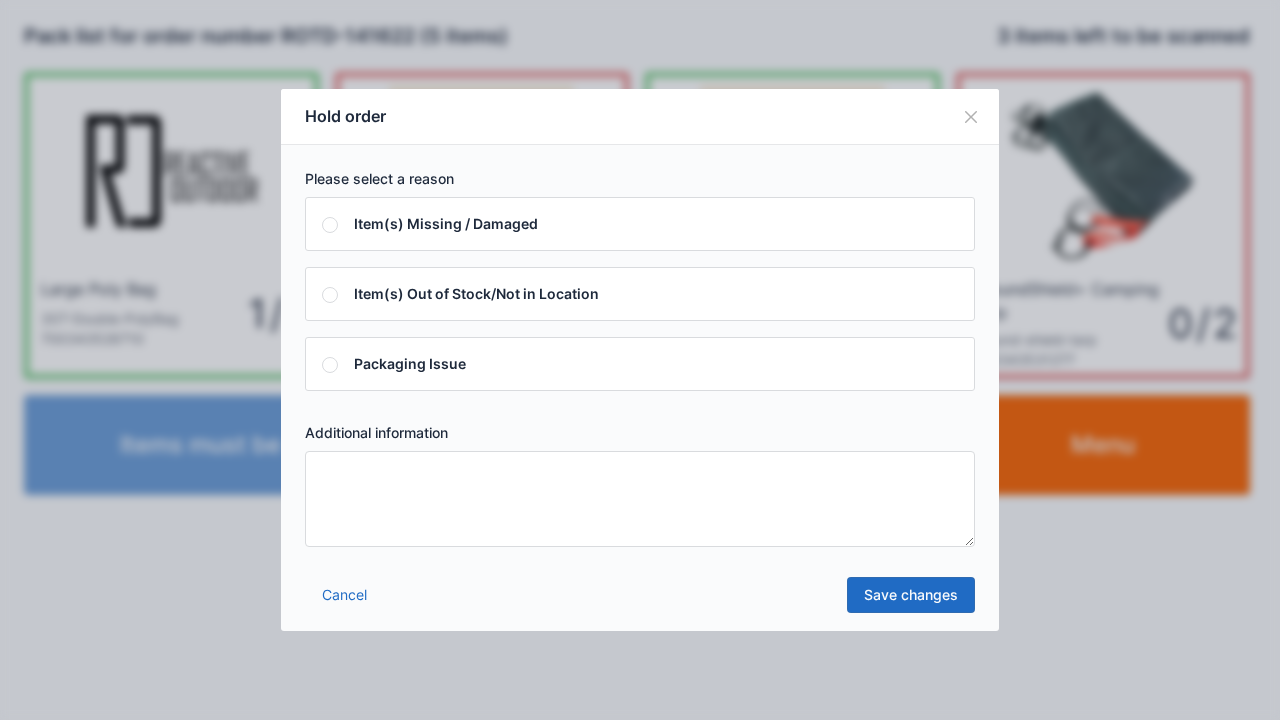 click at bounding box center (640, 499) 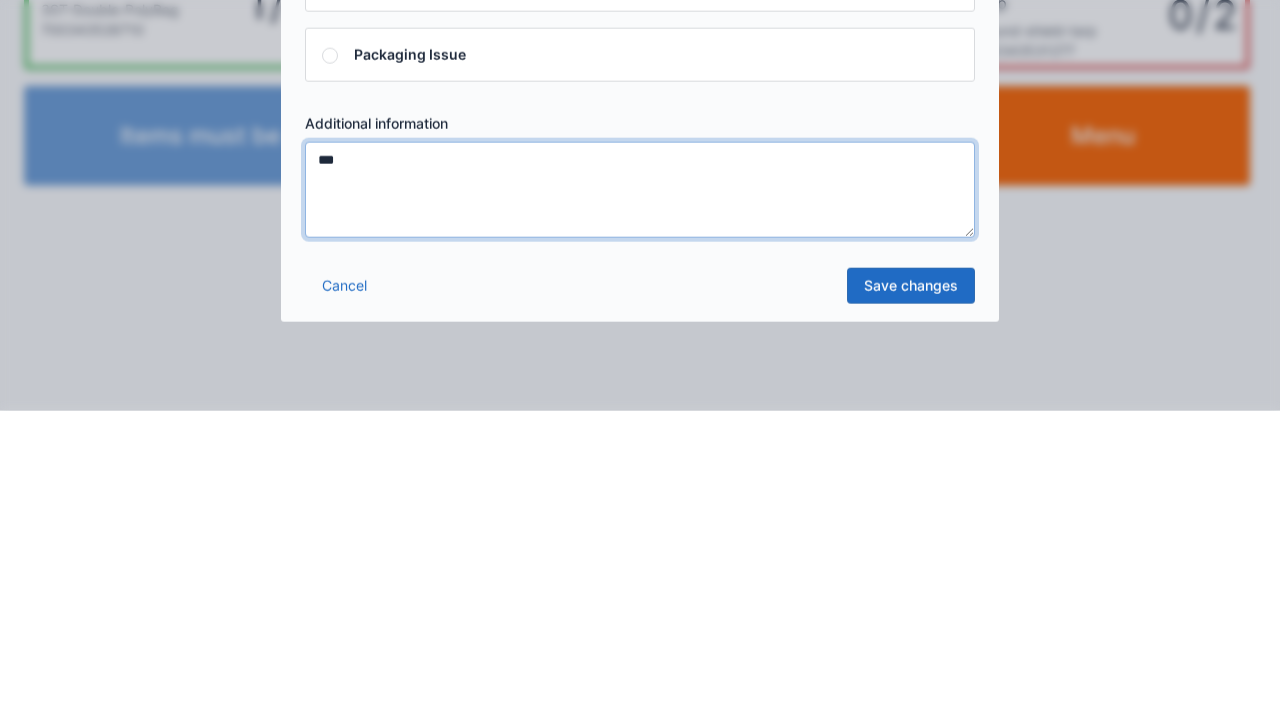 type on "***" 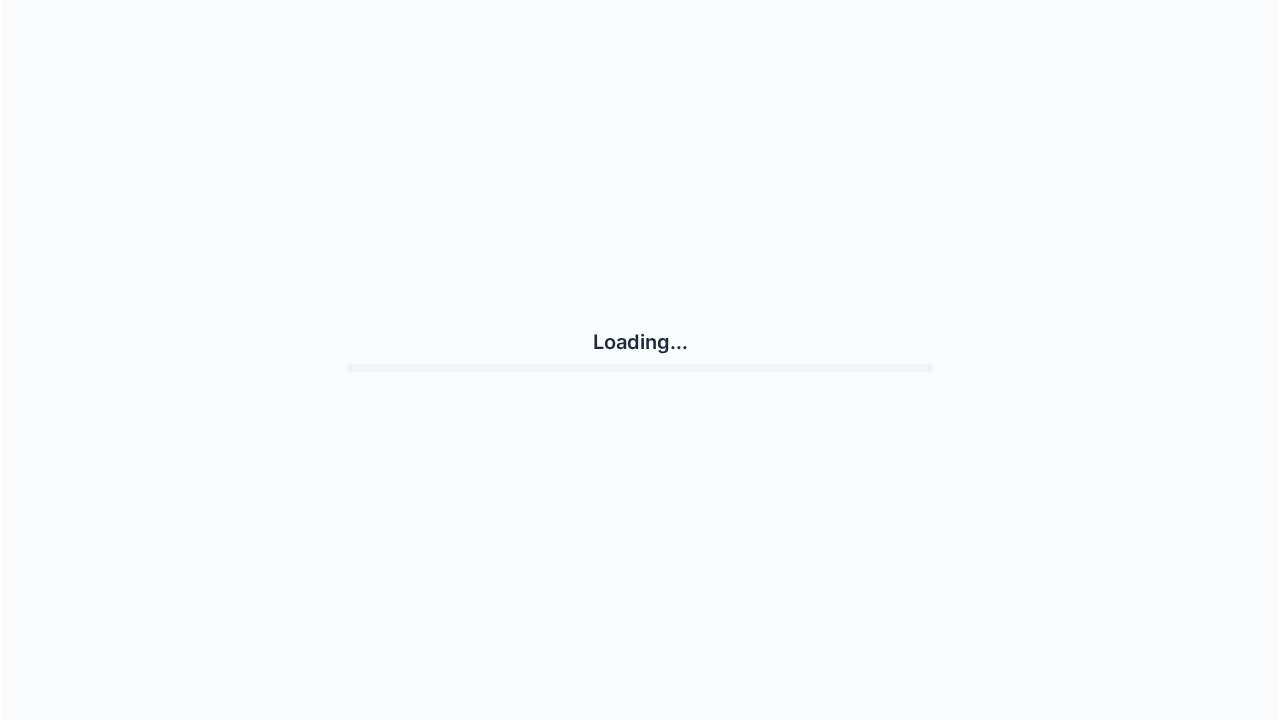 scroll, scrollTop: 0, scrollLeft: 0, axis: both 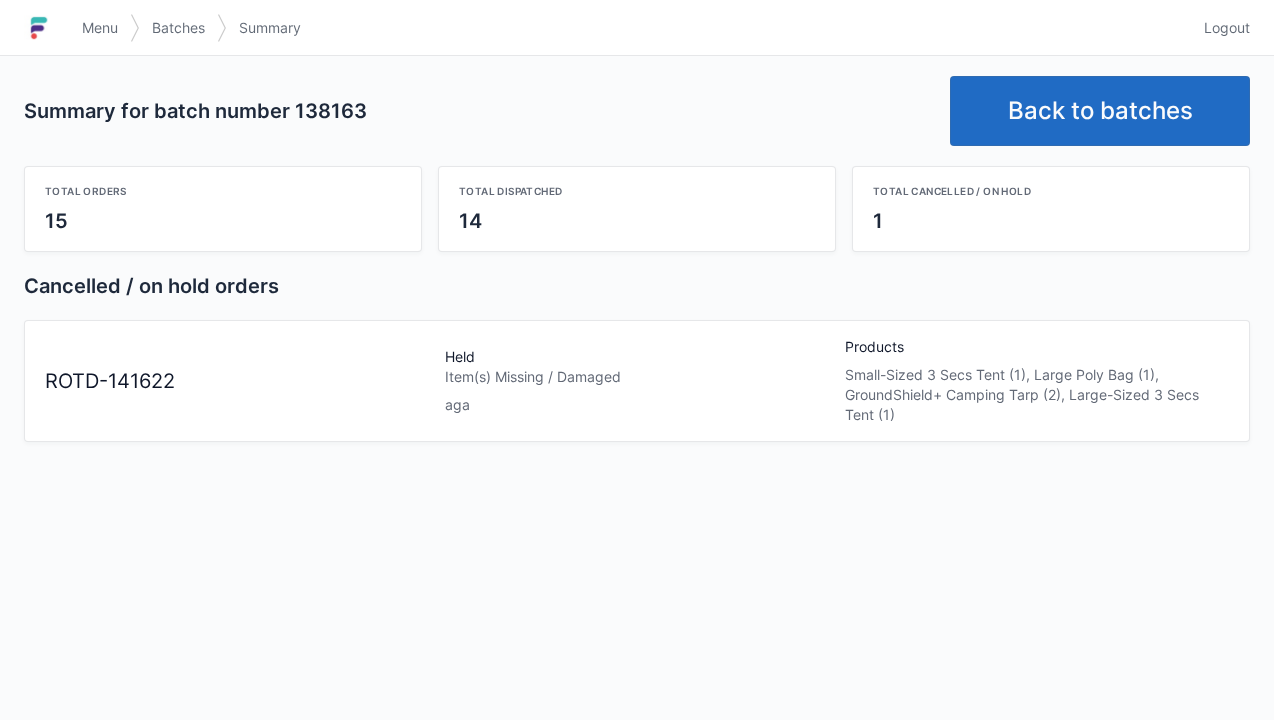 click on "Back to batches" at bounding box center (1100, 111) 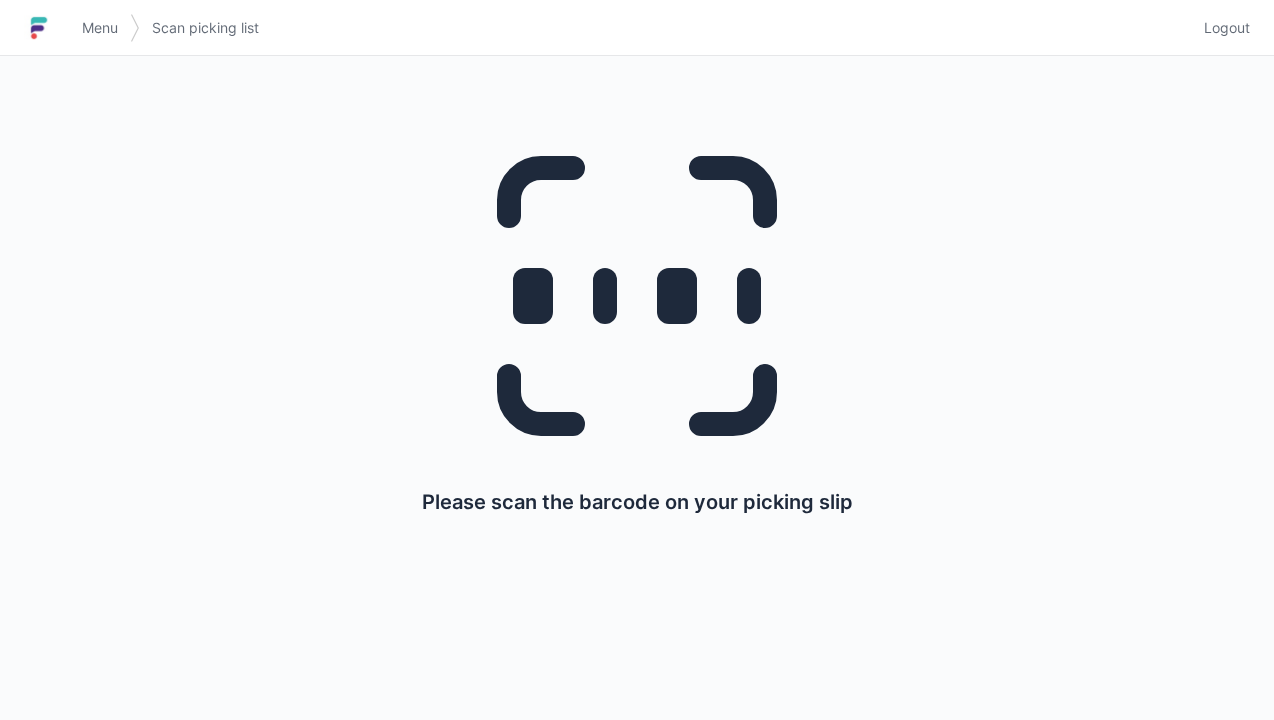 scroll, scrollTop: 0, scrollLeft: 0, axis: both 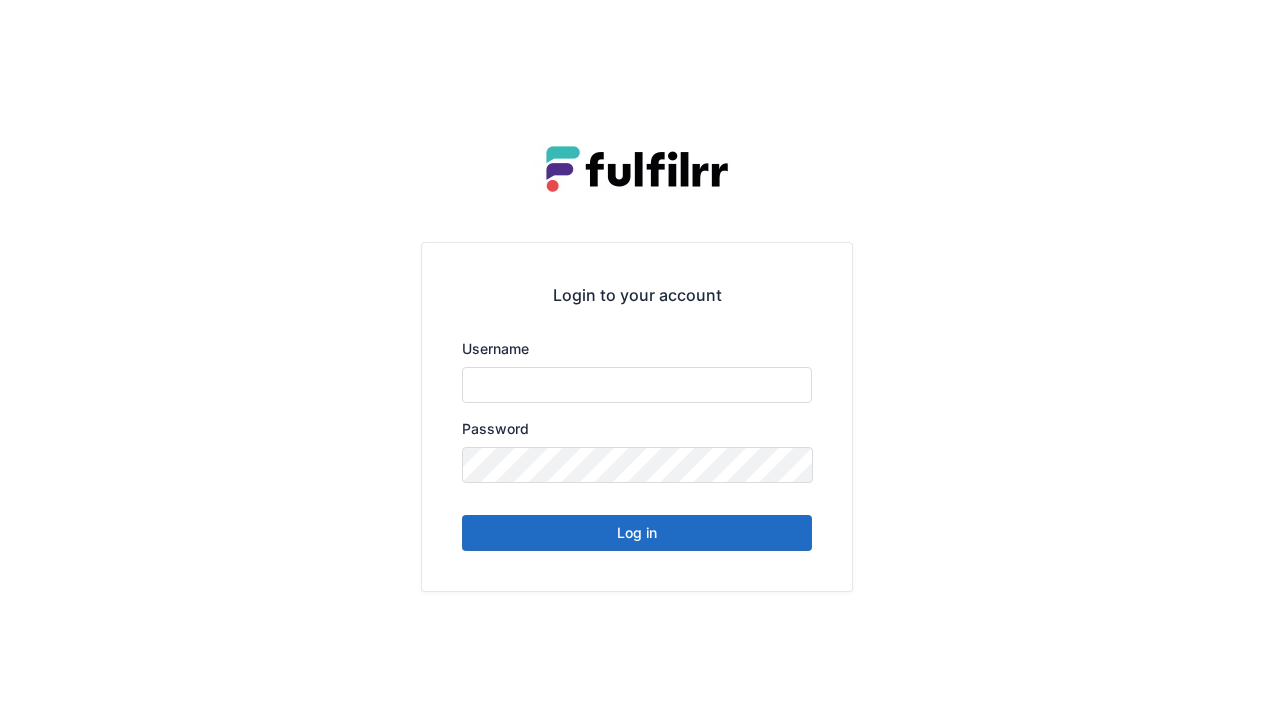 type on "******" 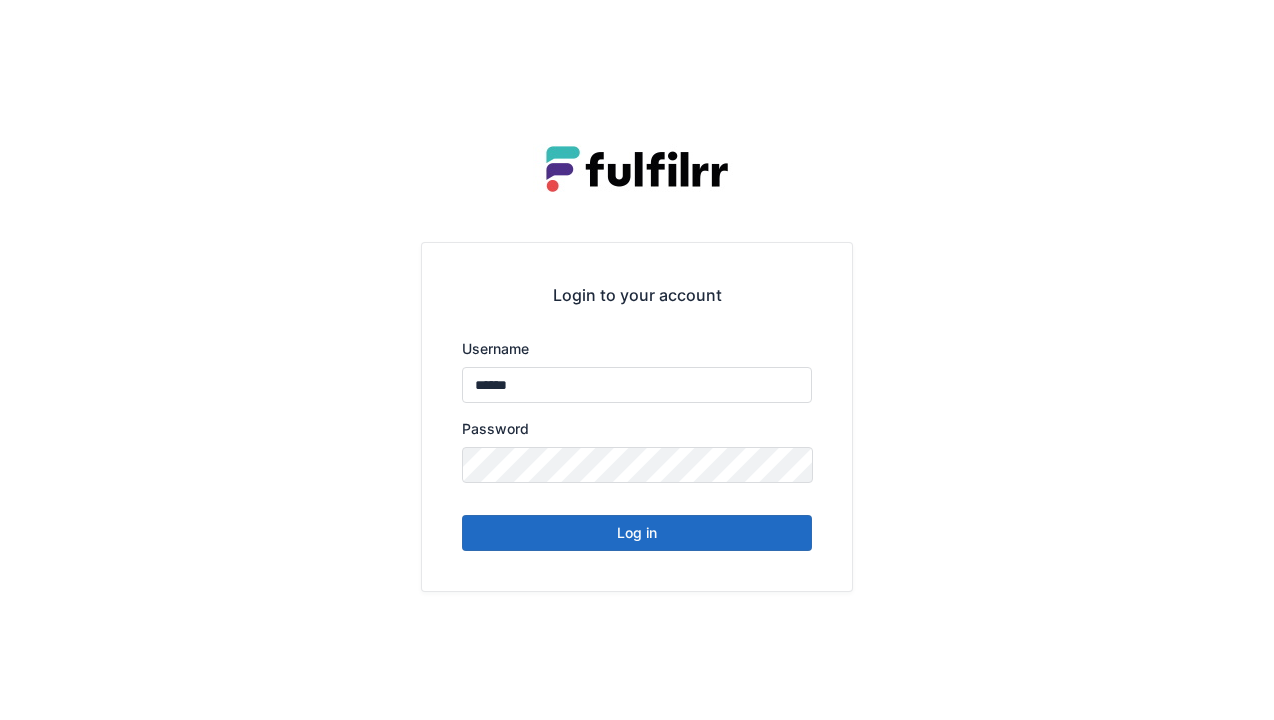 click on "Log in" at bounding box center [637, 533] 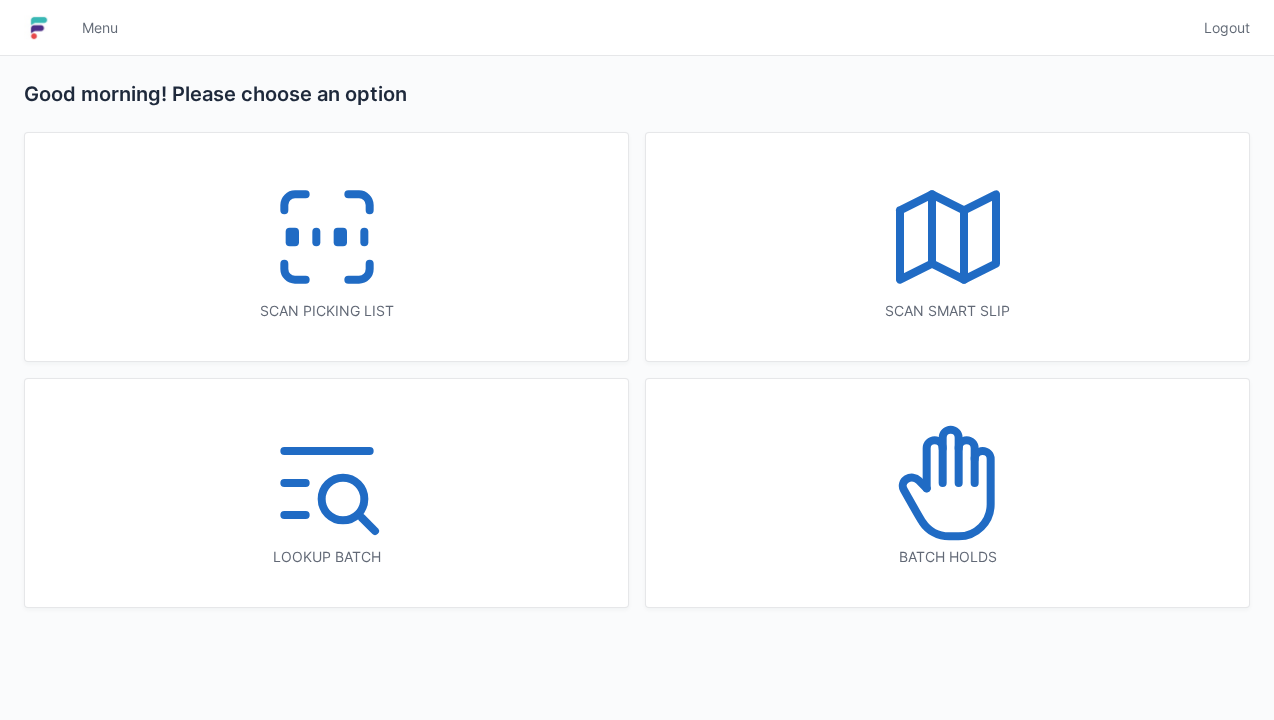 scroll, scrollTop: 0, scrollLeft: 0, axis: both 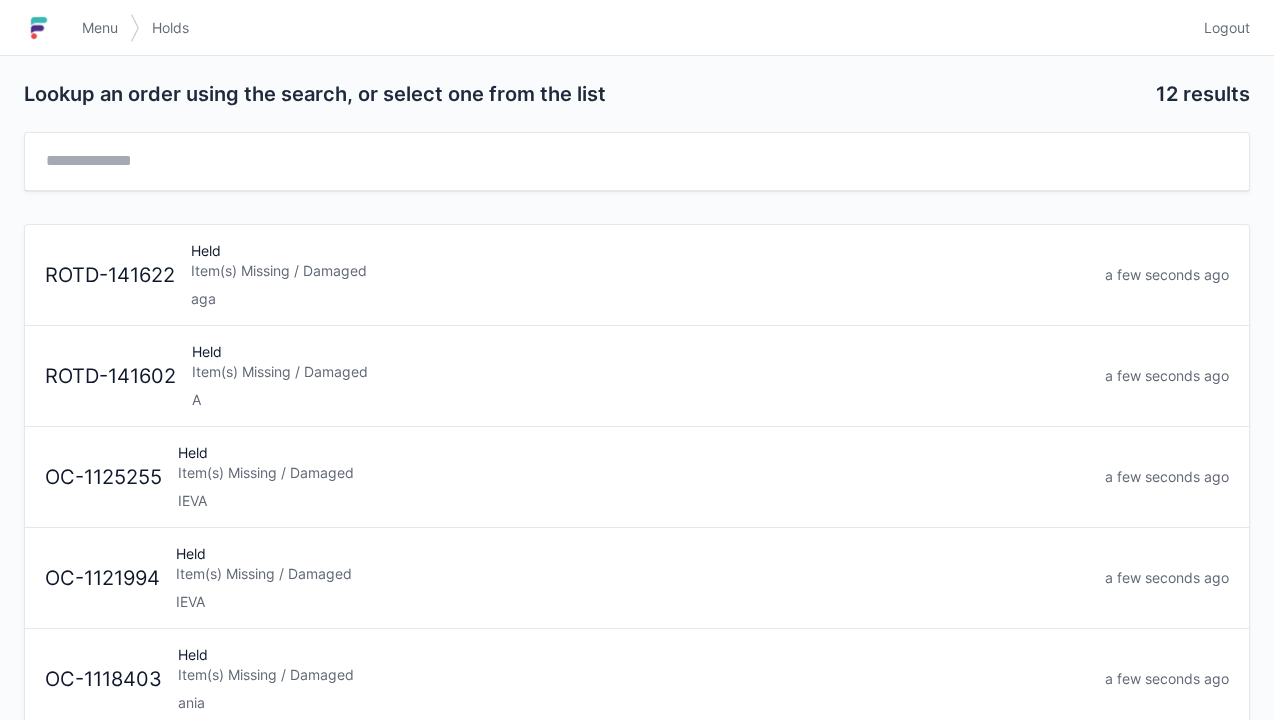 click on "Item(s) Missing / Damaged" at bounding box center [640, 271] 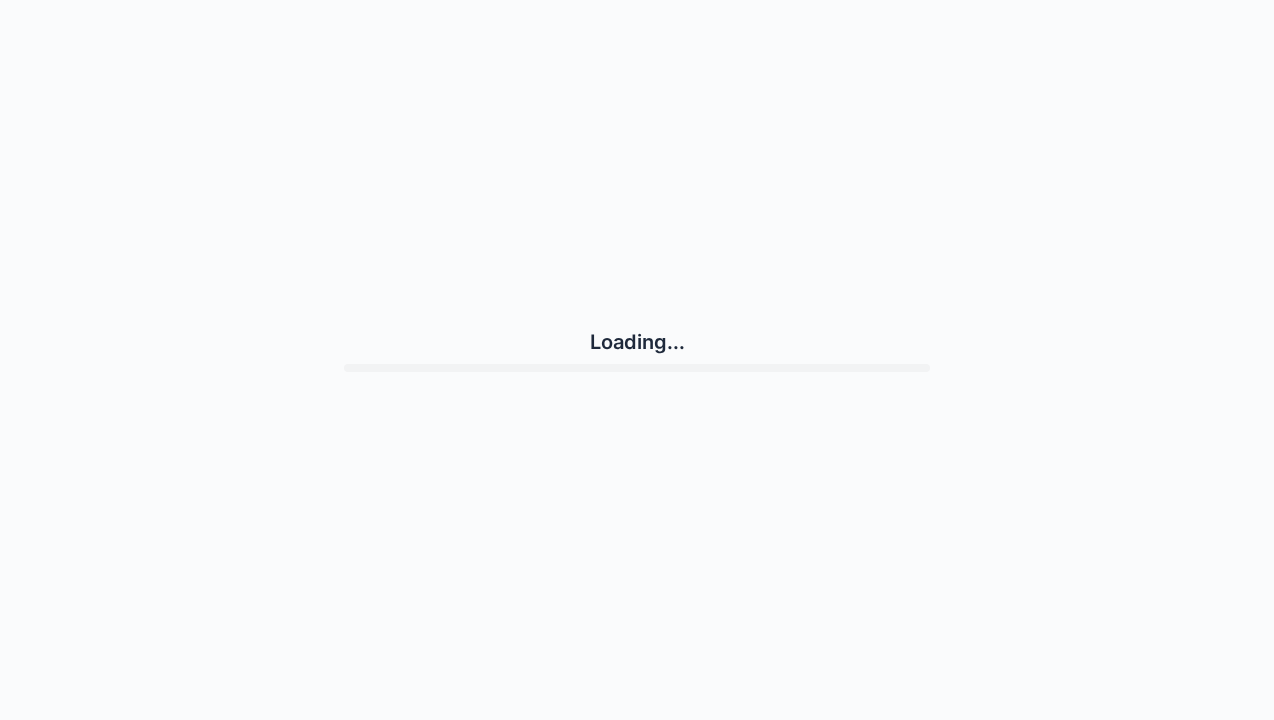 scroll, scrollTop: 0, scrollLeft: 0, axis: both 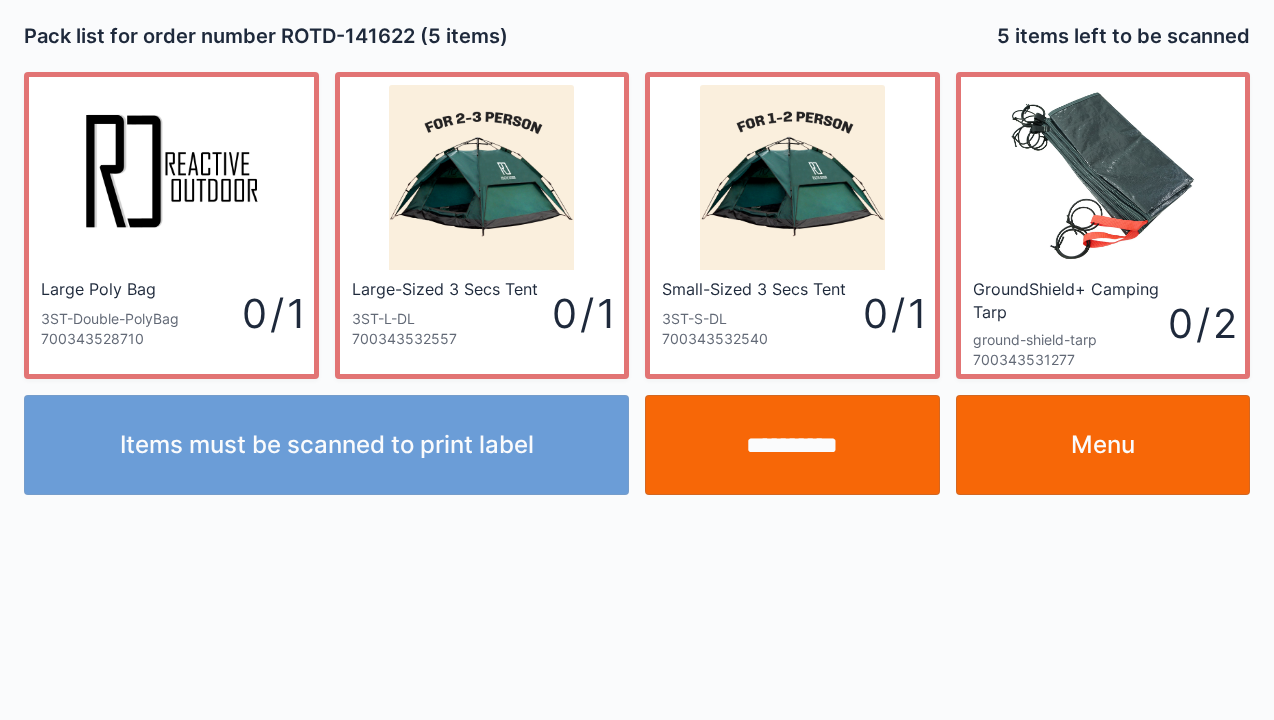 click on "Menu" at bounding box center [1103, 445] 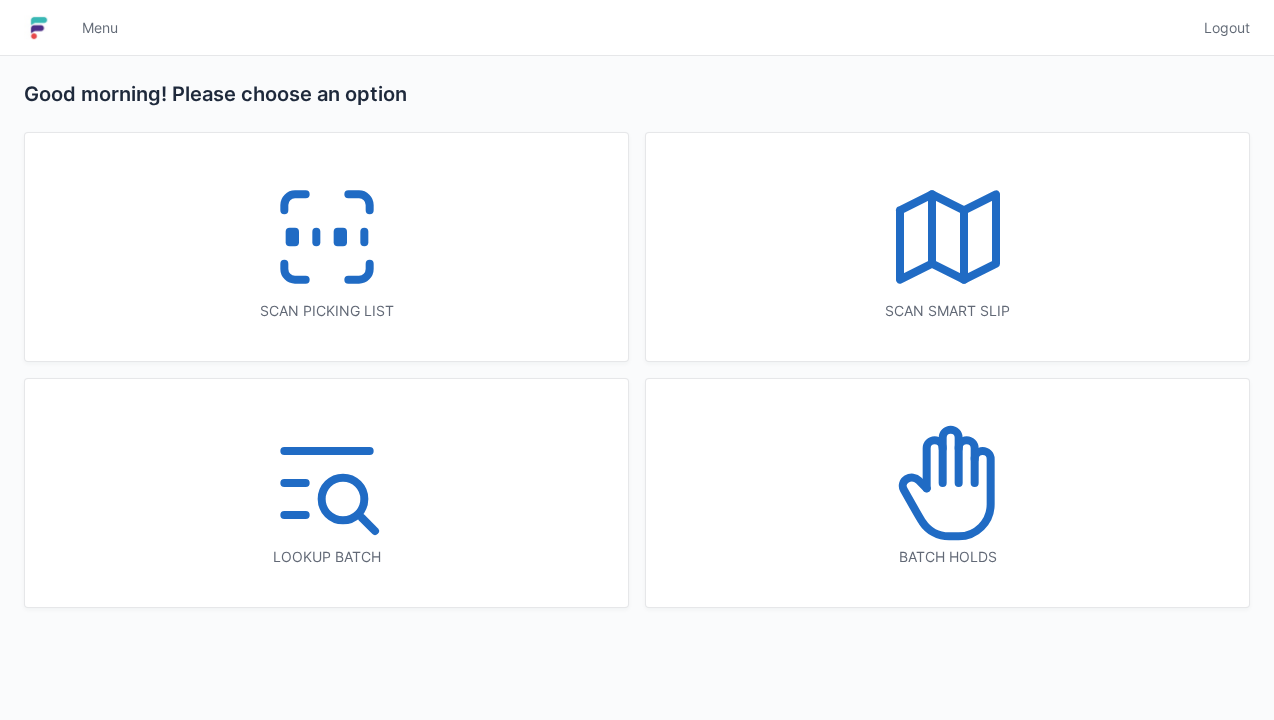 scroll, scrollTop: 0, scrollLeft: 0, axis: both 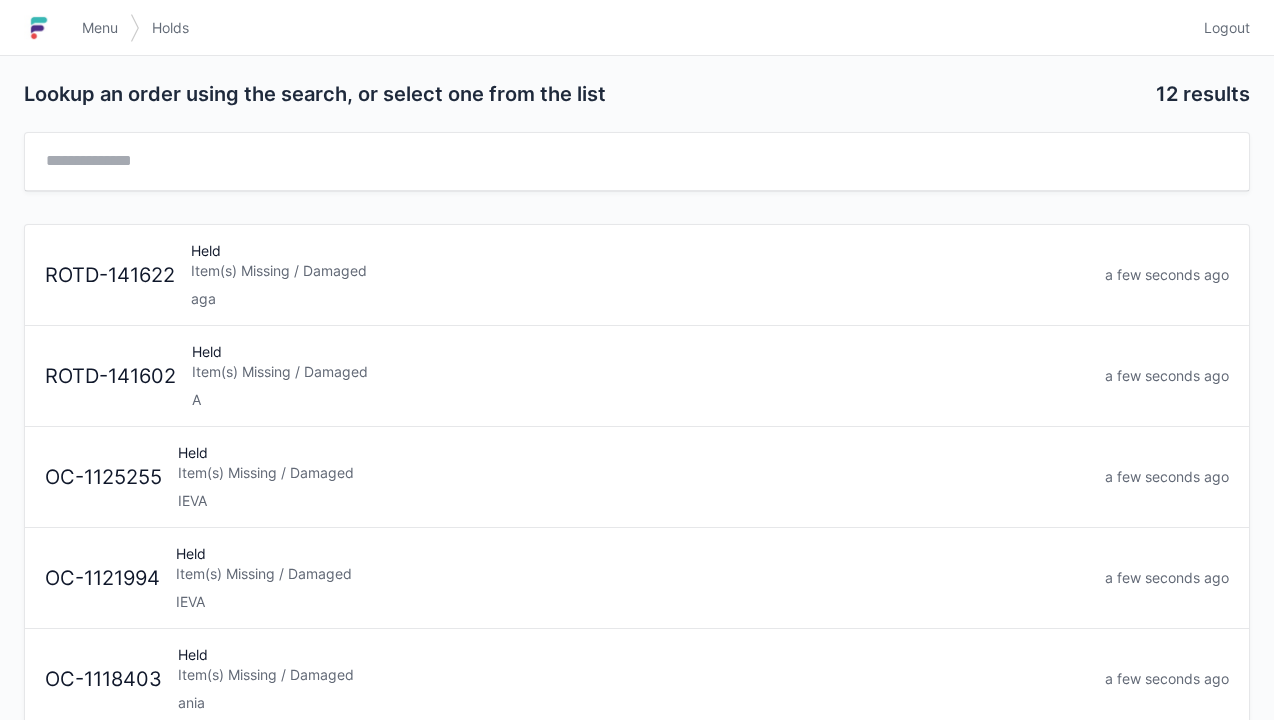 click on "A" at bounding box center [640, 400] 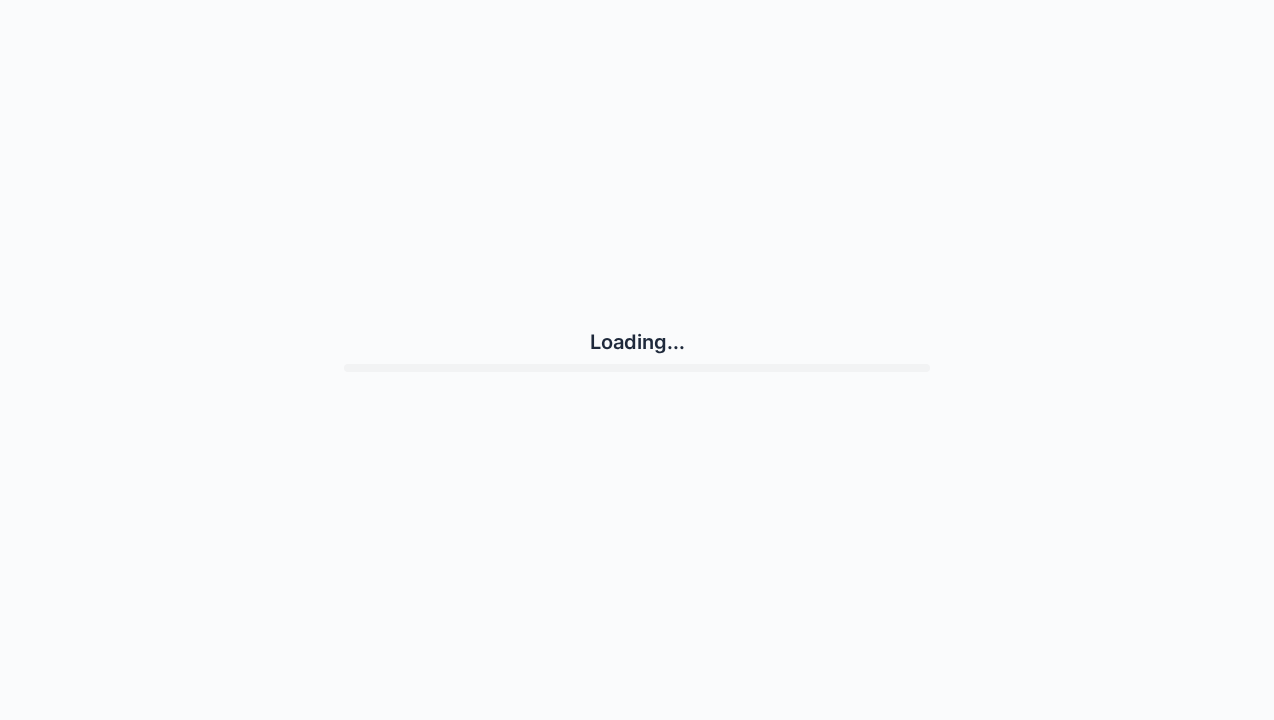 scroll, scrollTop: 0, scrollLeft: 0, axis: both 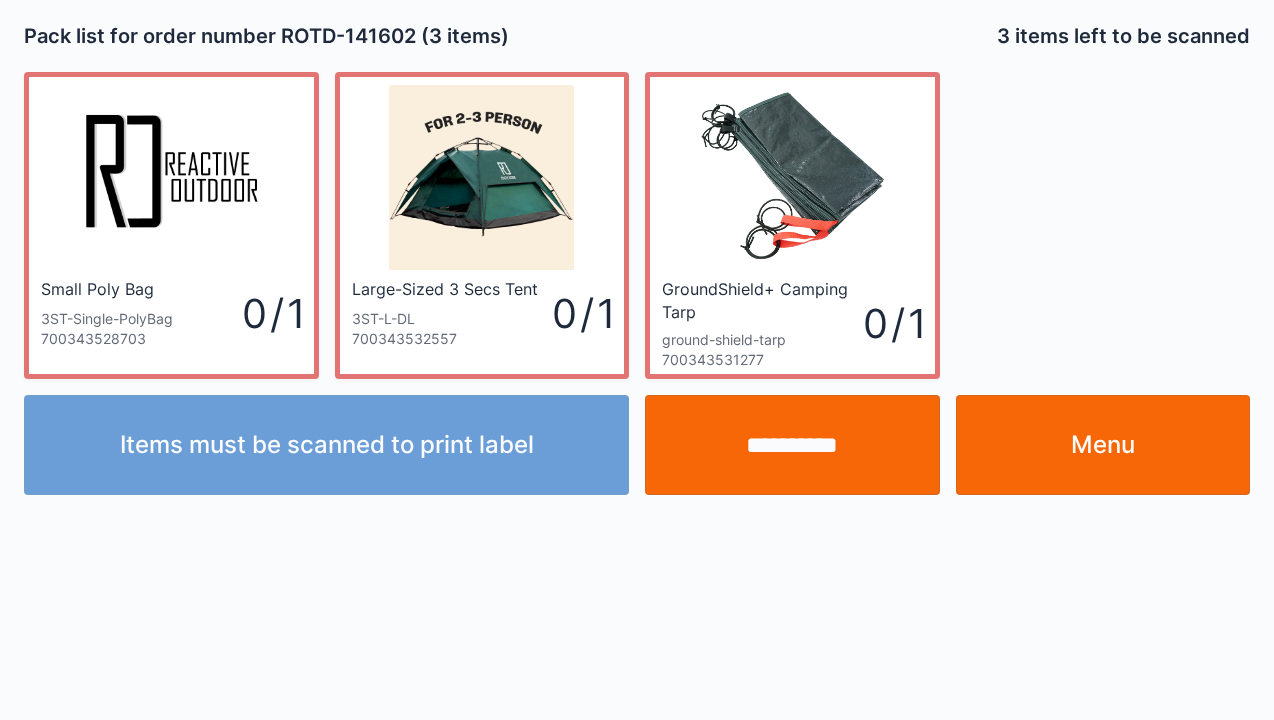 click on "Menu" at bounding box center (1103, 445) 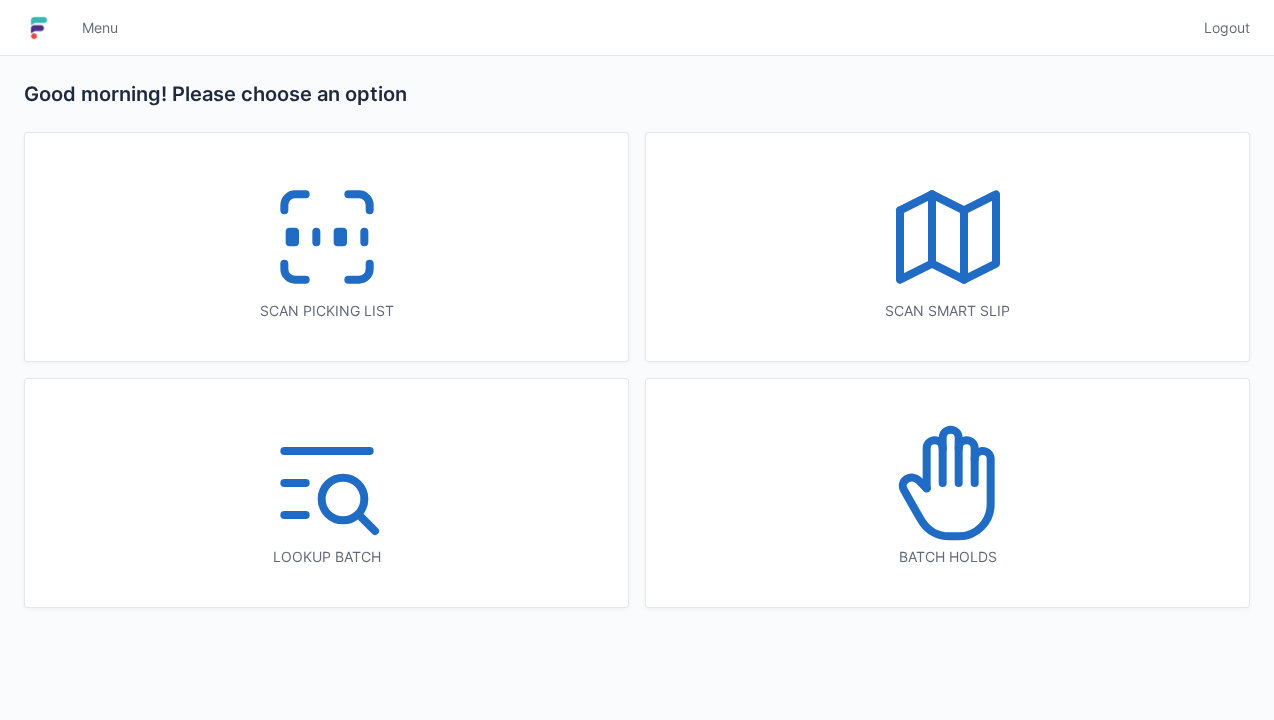 scroll, scrollTop: 0, scrollLeft: 0, axis: both 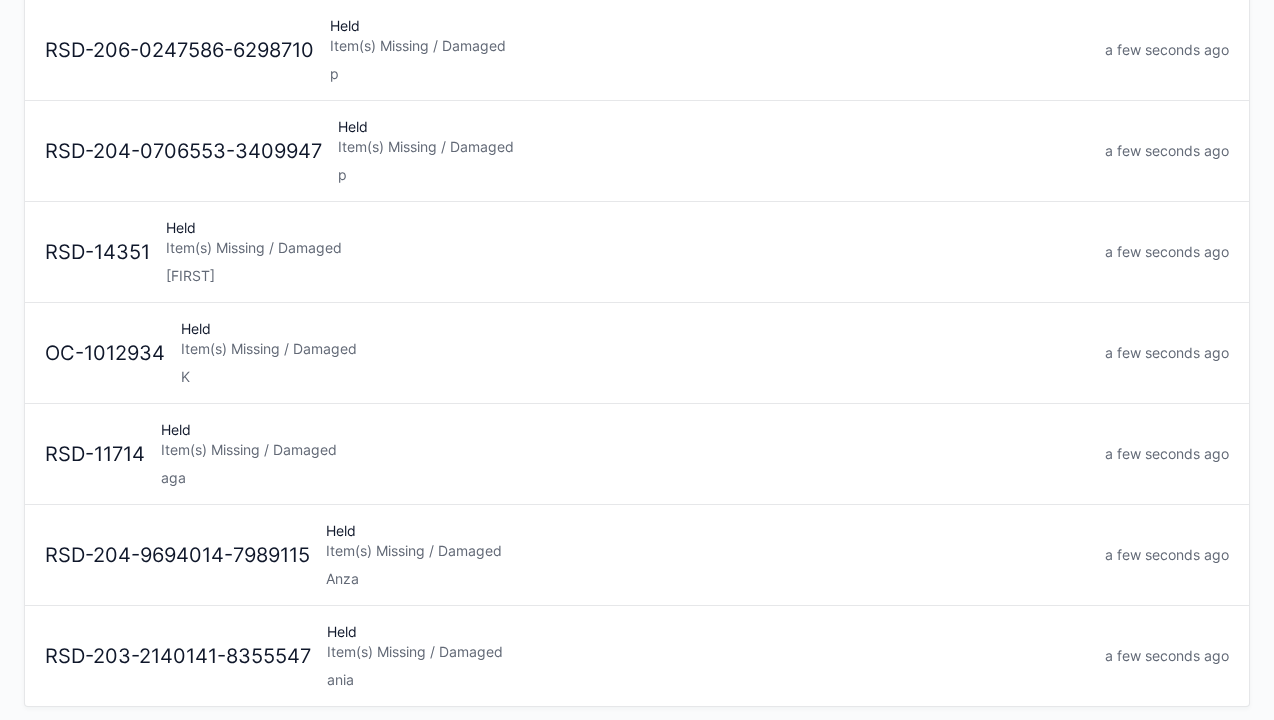click on "Item(s) Missing / Damaged" at bounding box center [625, 450] 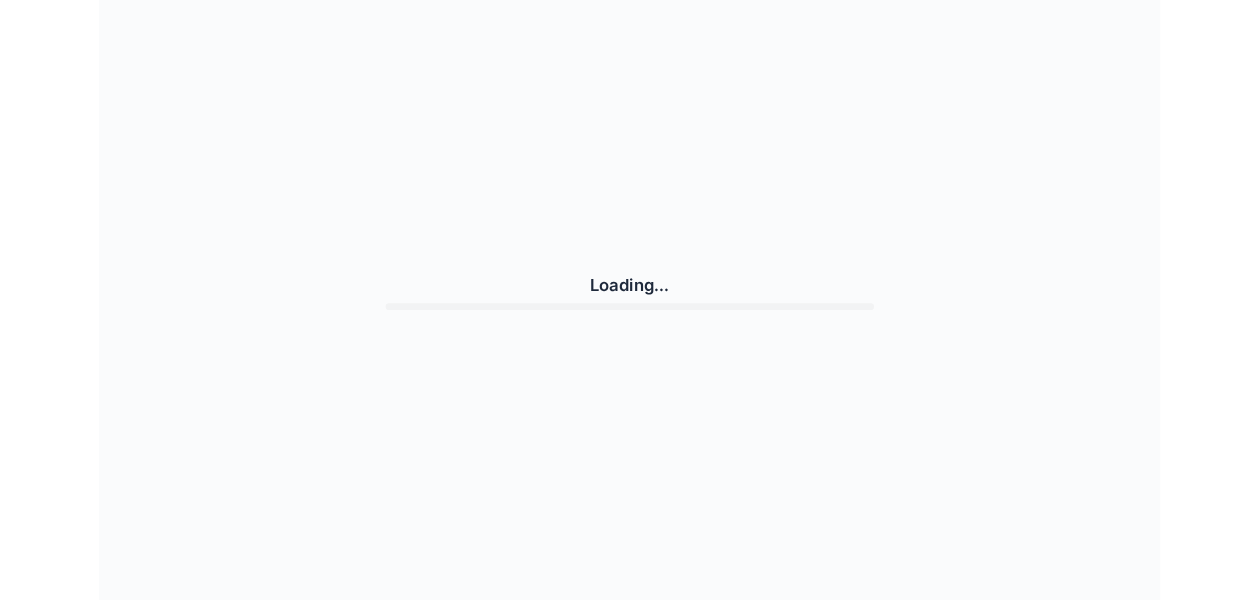 scroll, scrollTop: 0, scrollLeft: 0, axis: both 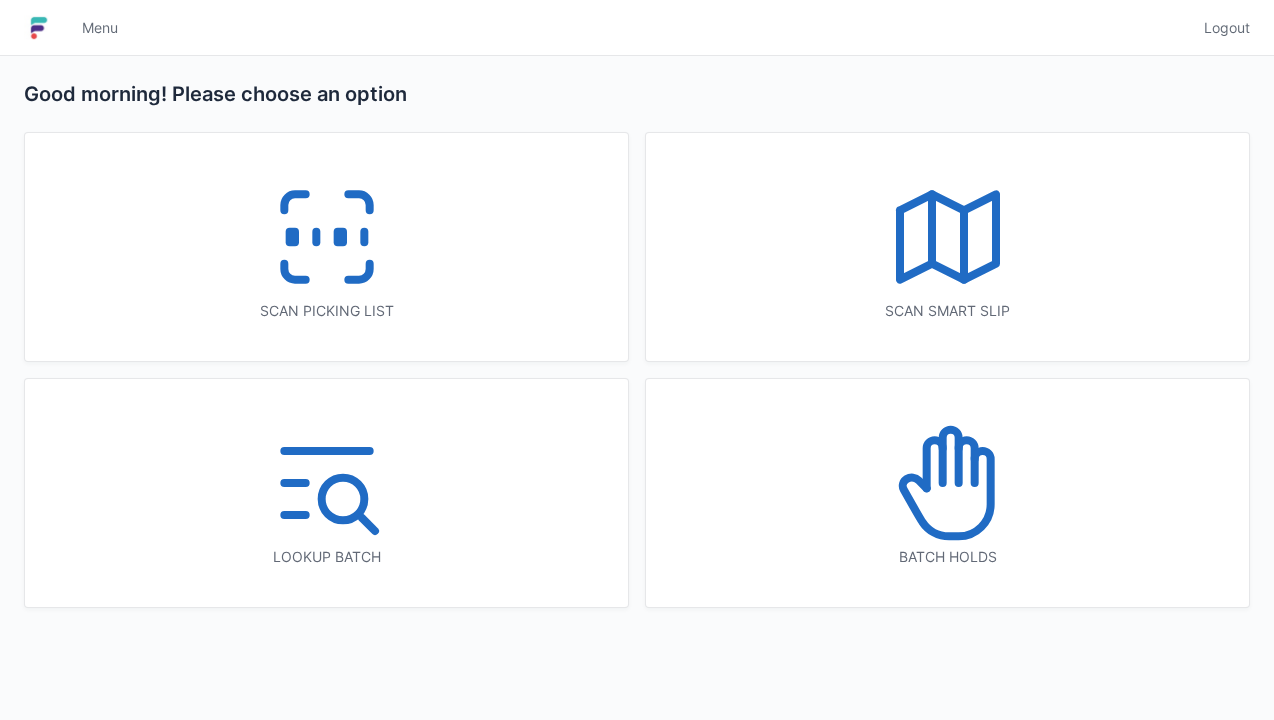 click 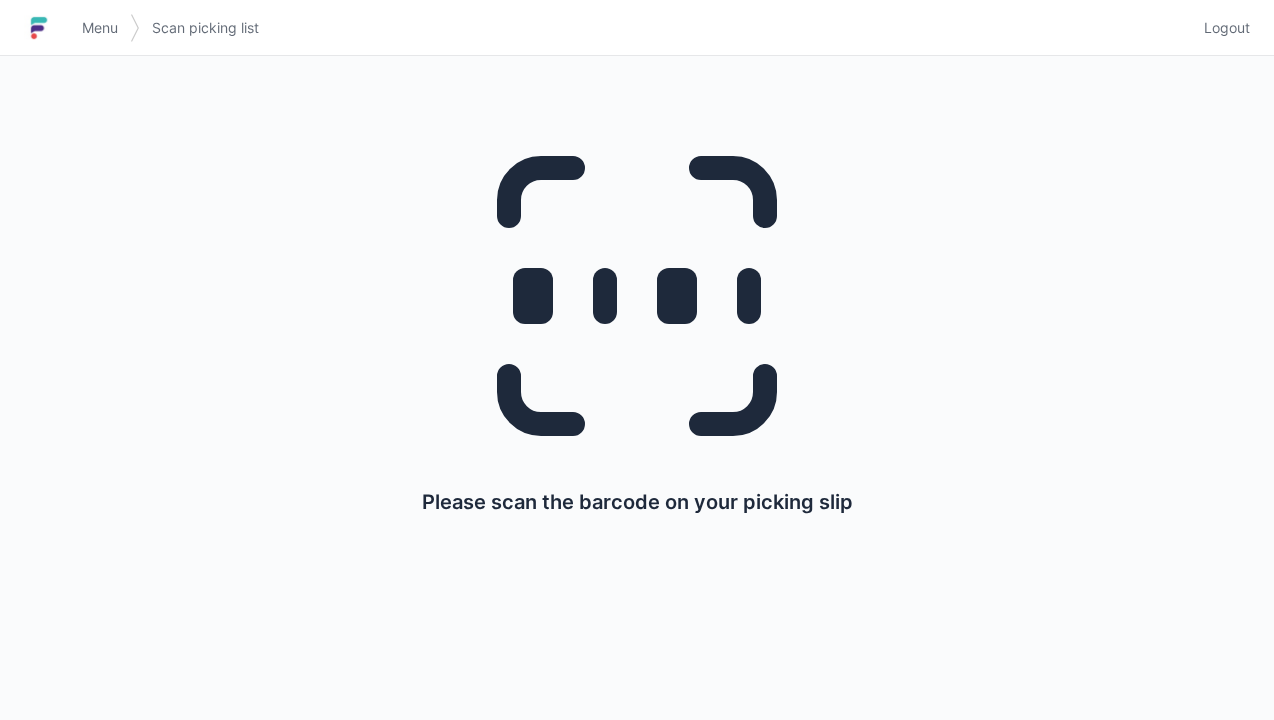 scroll, scrollTop: 0, scrollLeft: 0, axis: both 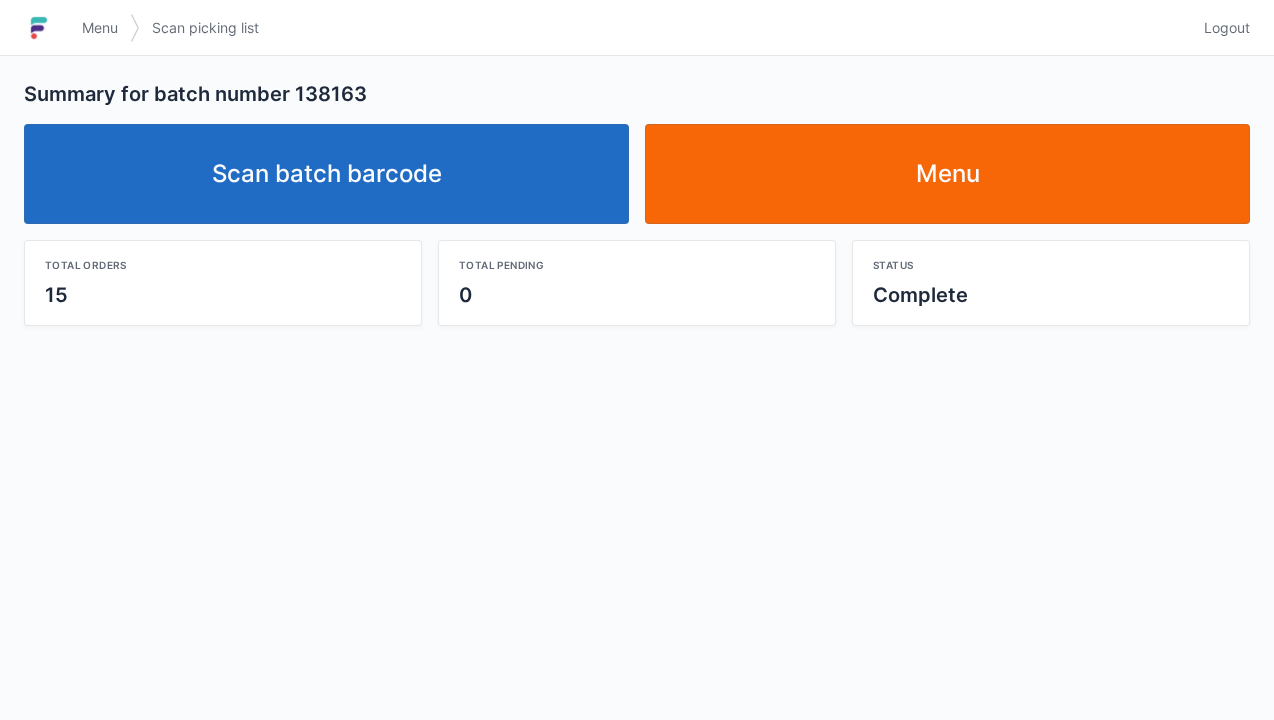 click on "Menu" at bounding box center (947, 174) 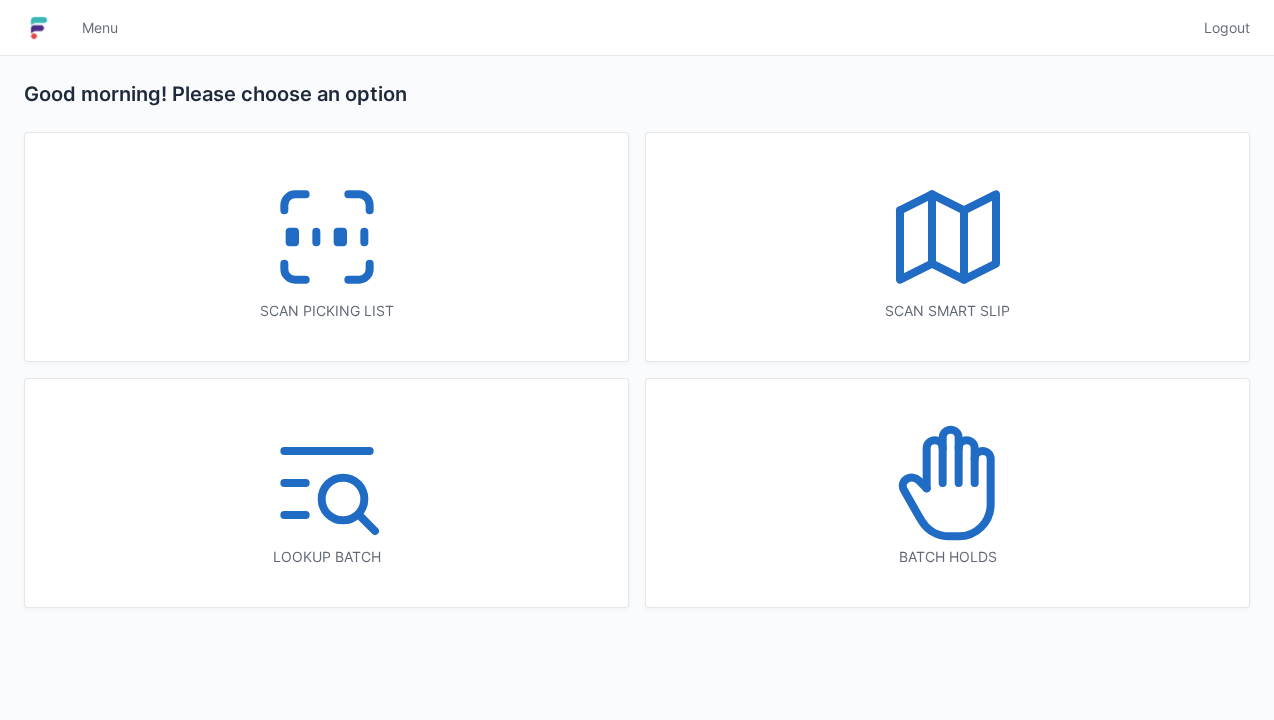 scroll, scrollTop: 0, scrollLeft: 0, axis: both 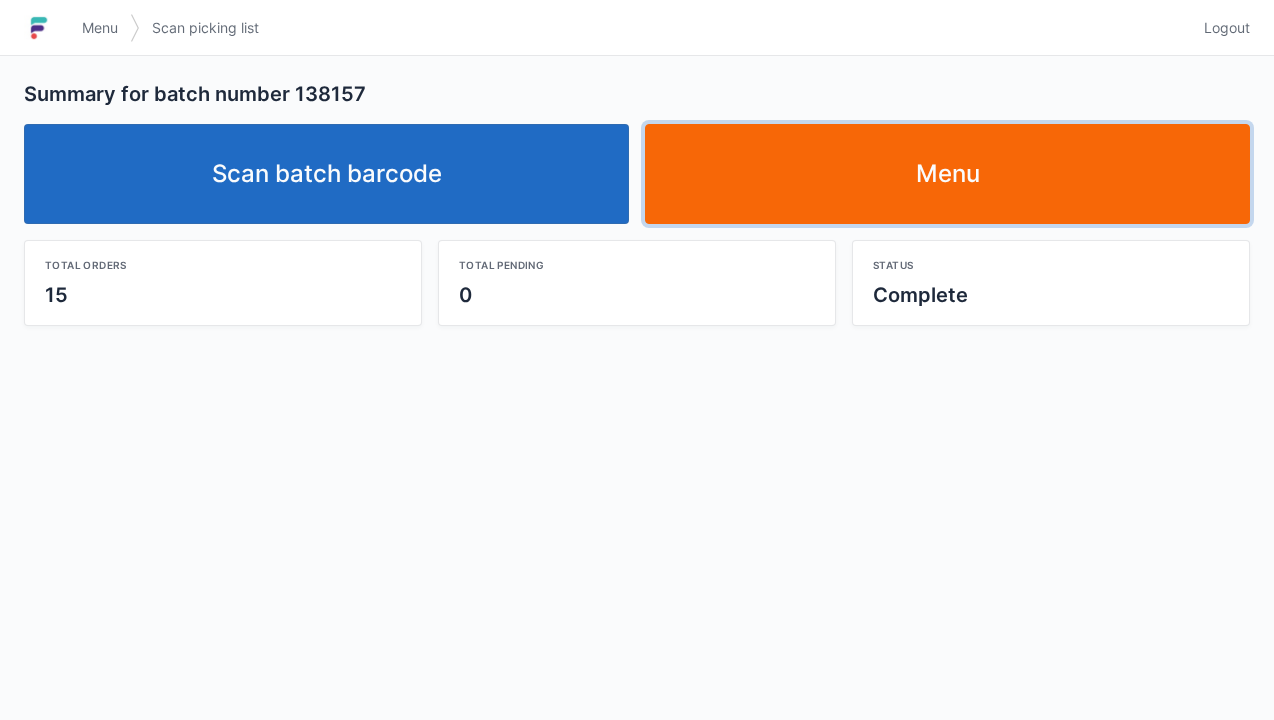 click on "Menu" at bounding box center (947, 174) 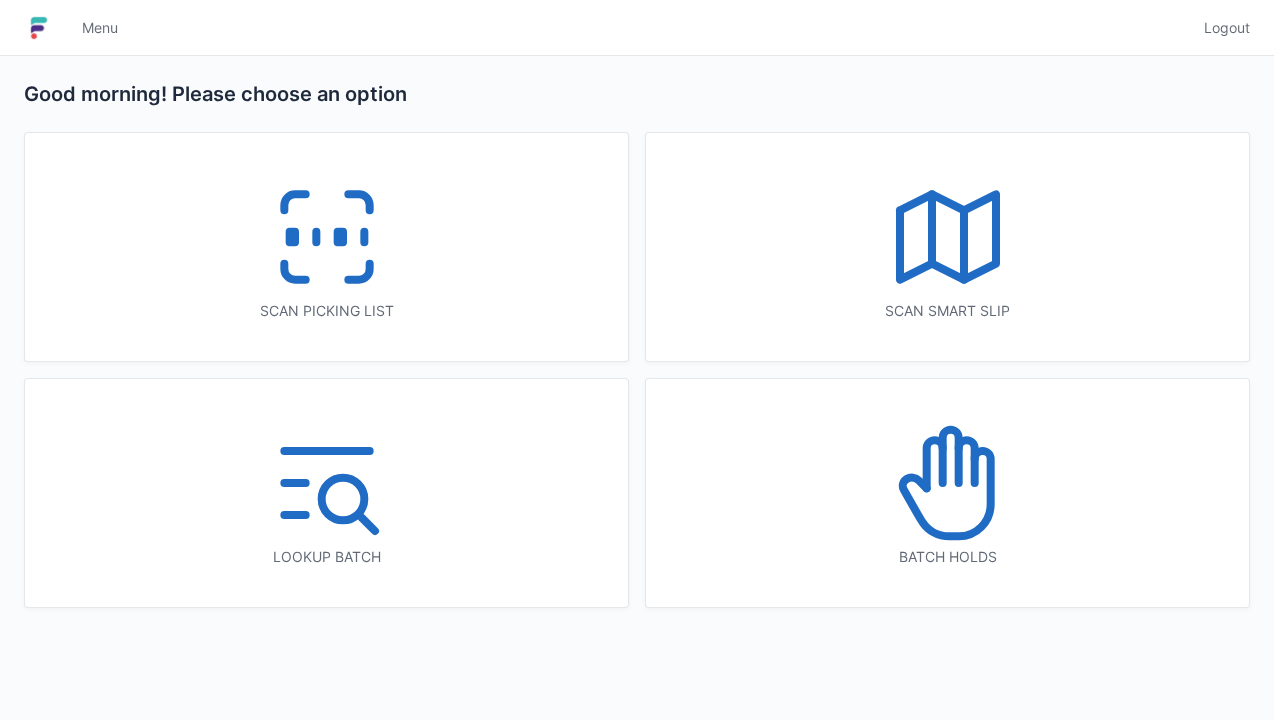 scroll, scrollTop: 0, scrollLeft: 0, axis: both 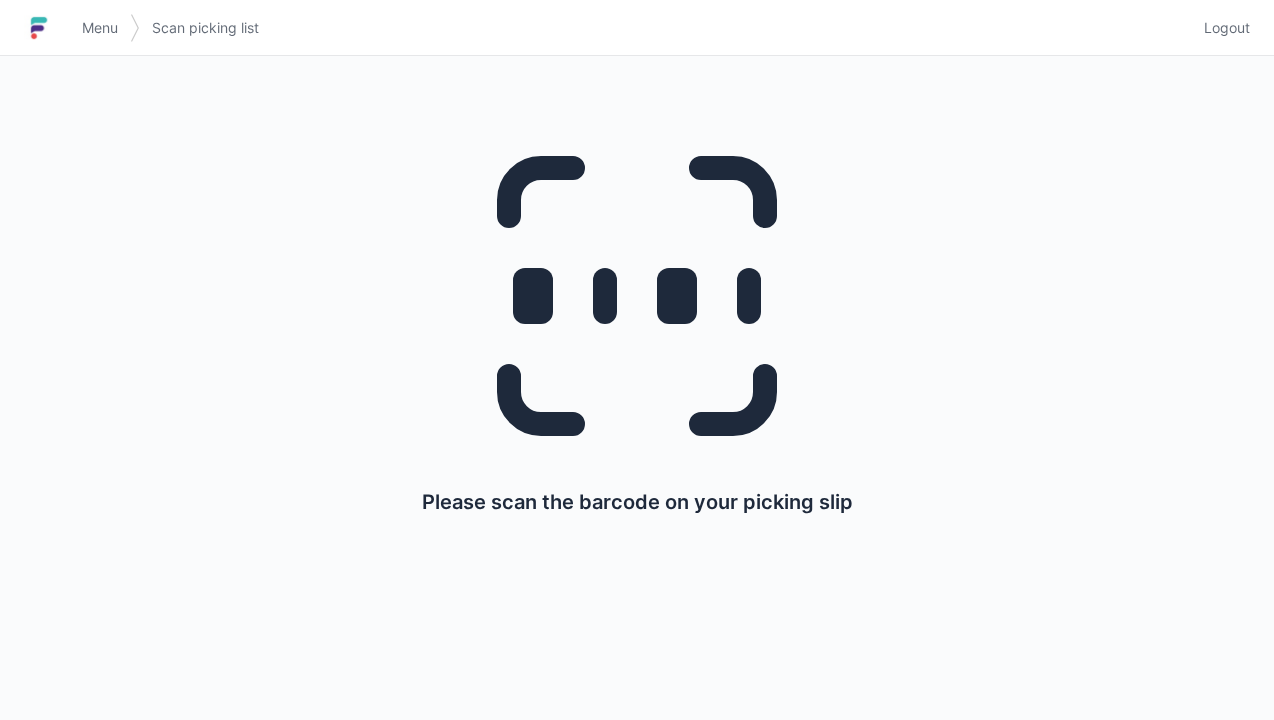 click on "Menu
Scan picking list
Logout" at bounding box center (637, 28) 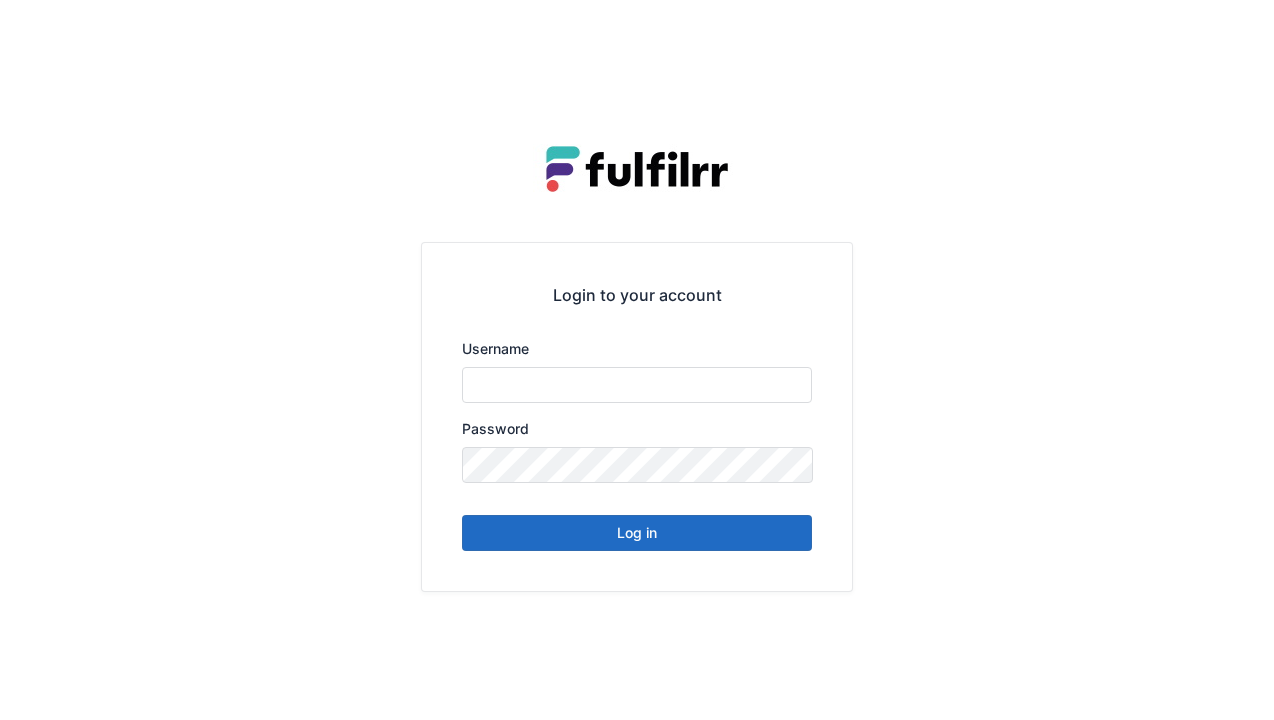 scroll, scrollTop: 0, scrollLeft: 0, axis: both 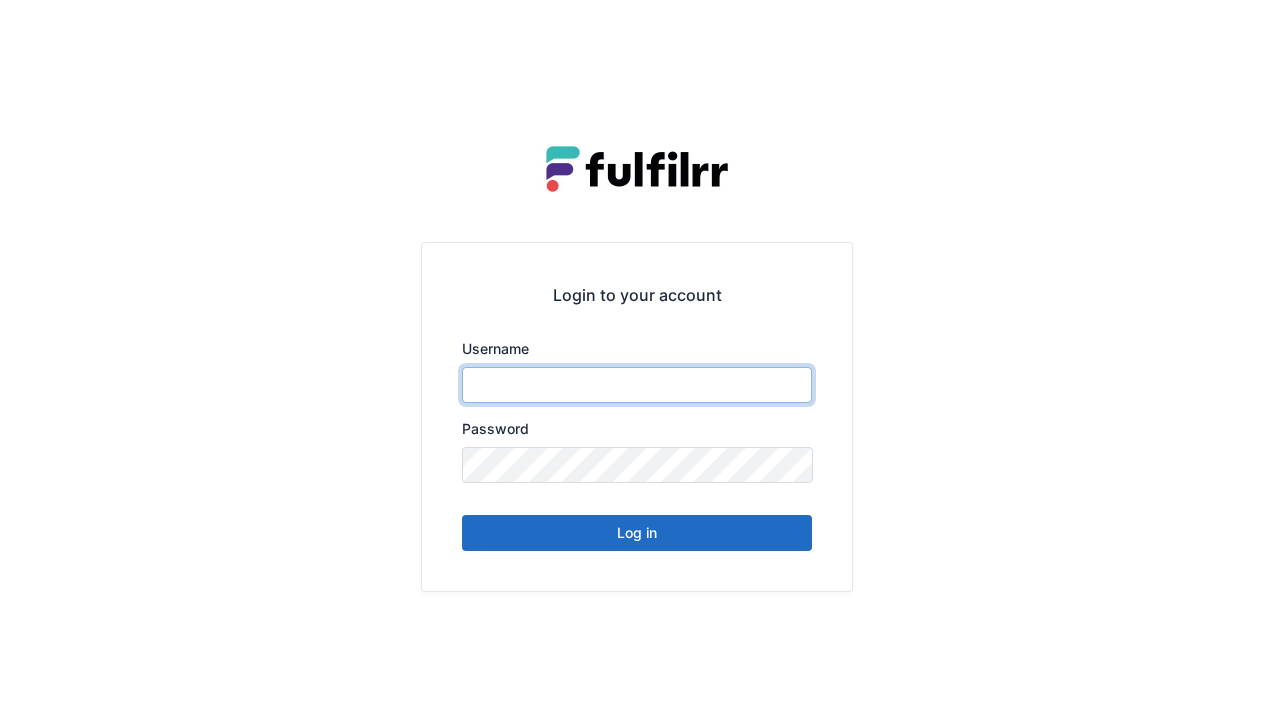 type on "******" 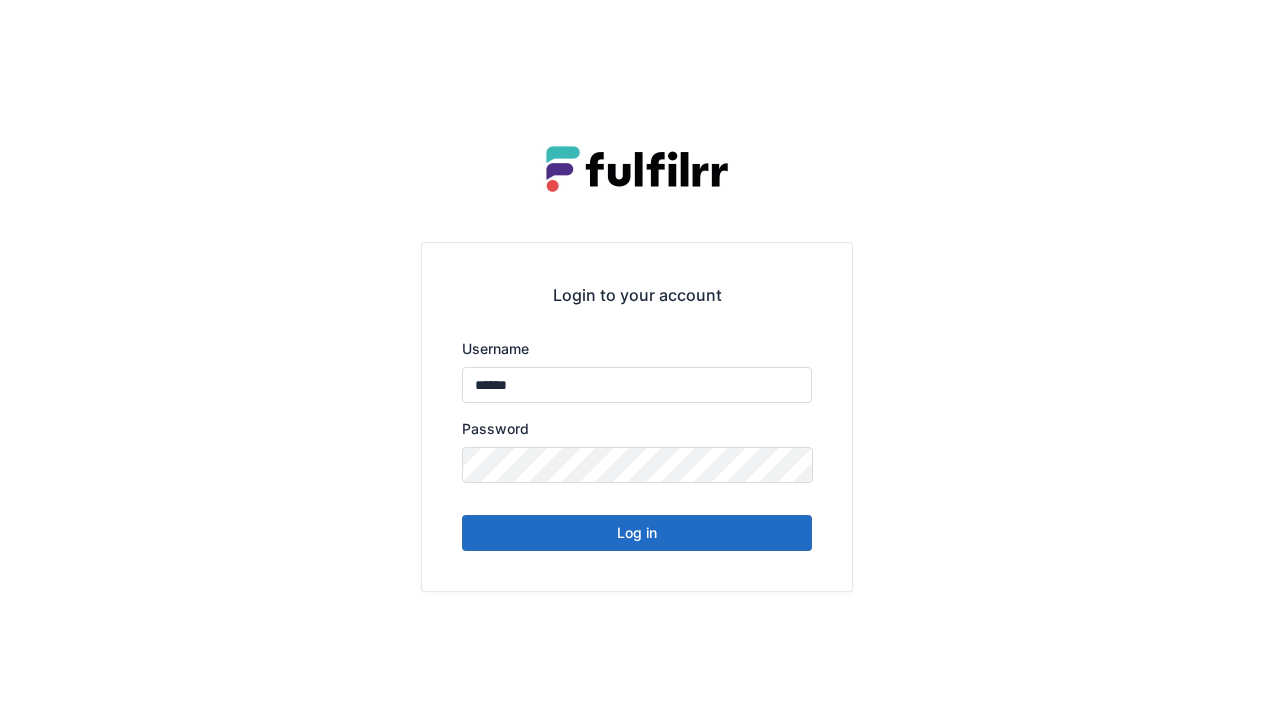 click on "Log in" at bounding box center [637, 533] 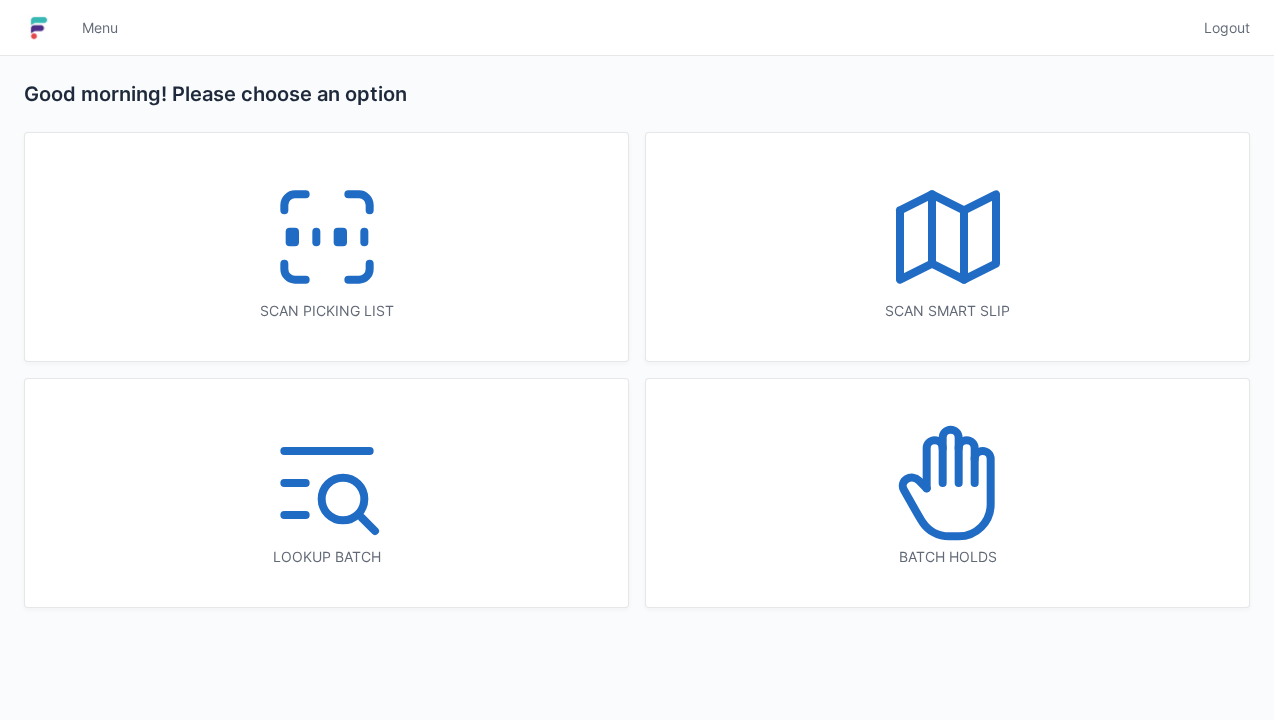 scroll, scrollTop: 0, scrollLeft: 0, axis: both 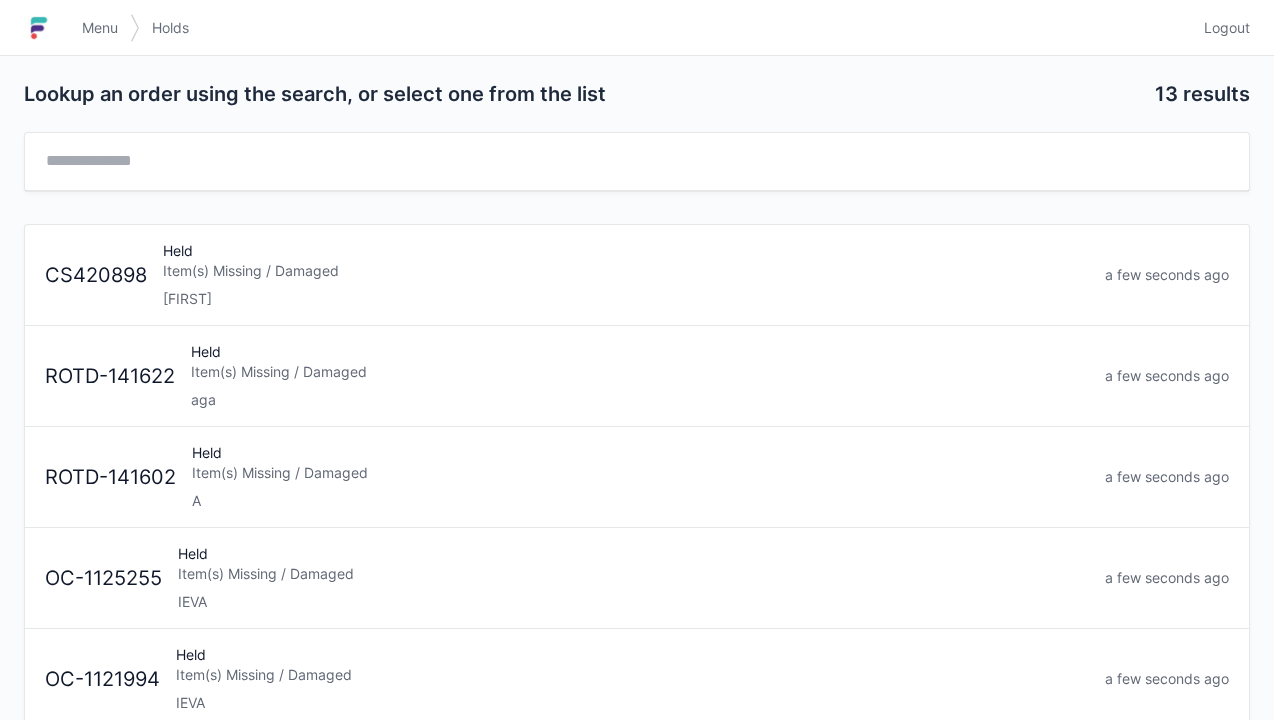 click on "Item(s) Missing / Damaged" at bounding box center [640, 372] 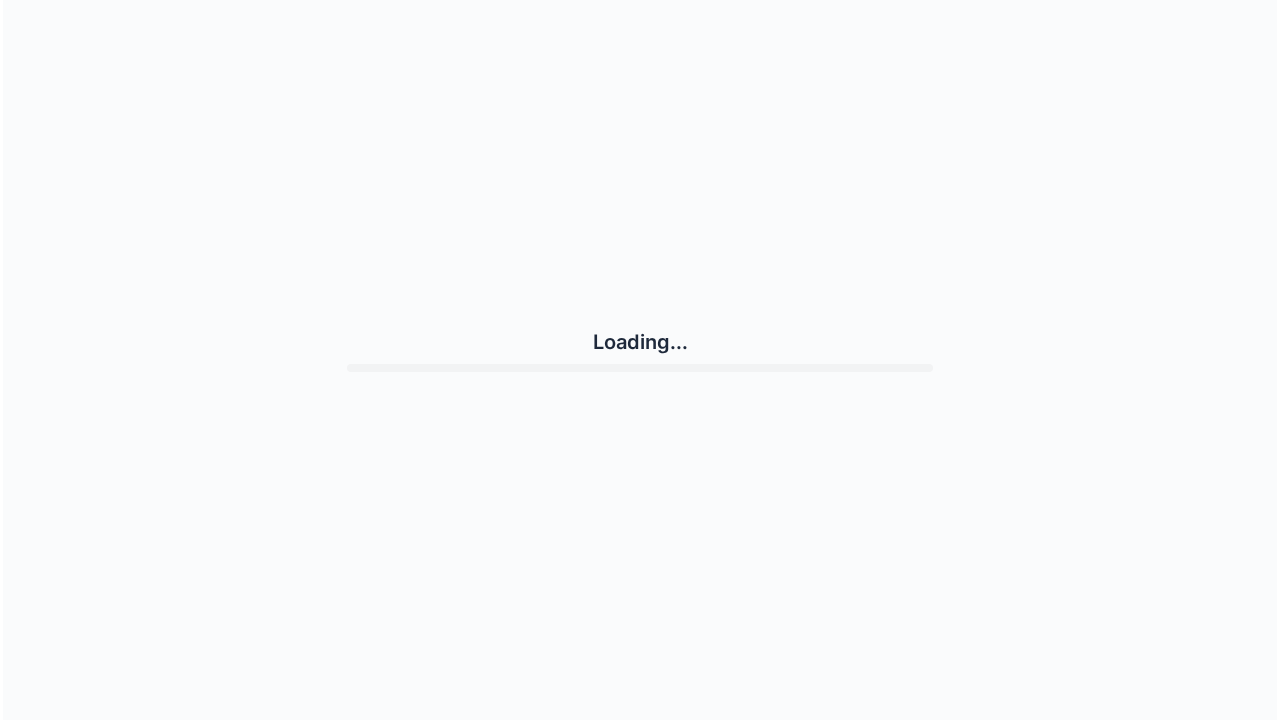 scroll, scrollTop: 0, scrollLeft: 0, axis: both 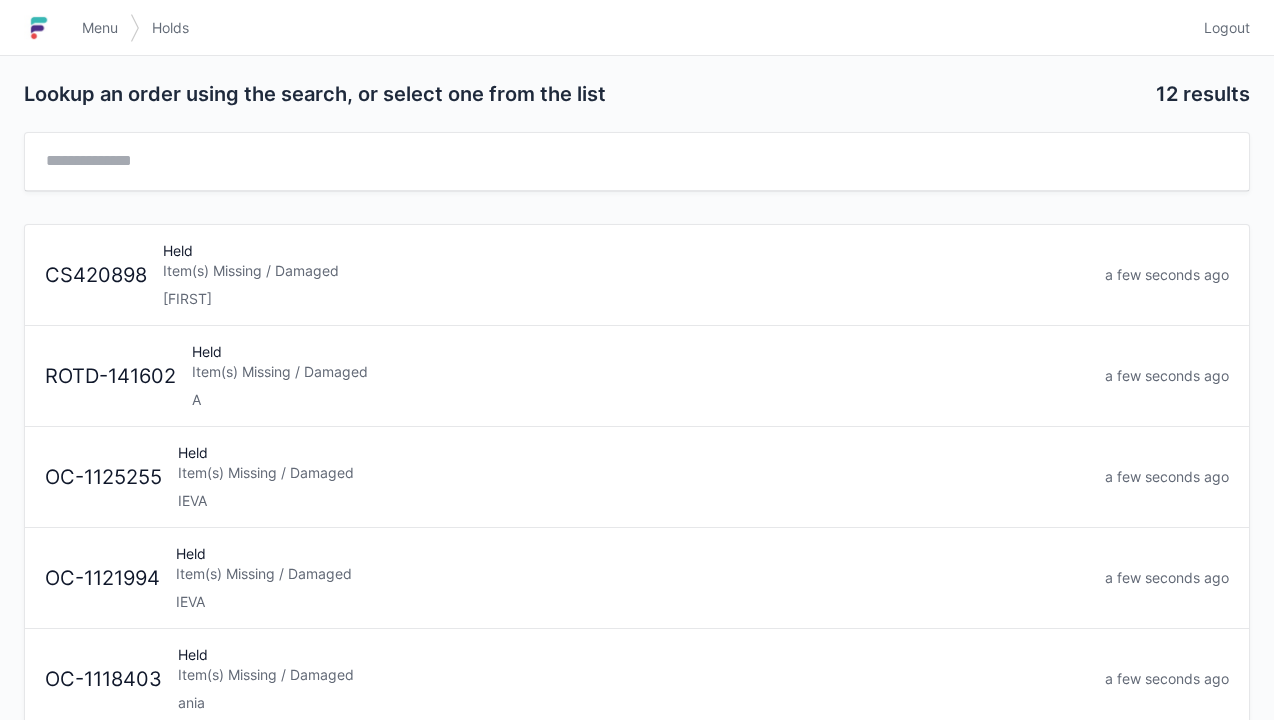 click on "Item(s) Missing / Damaged" at bounding box center (640, 372) 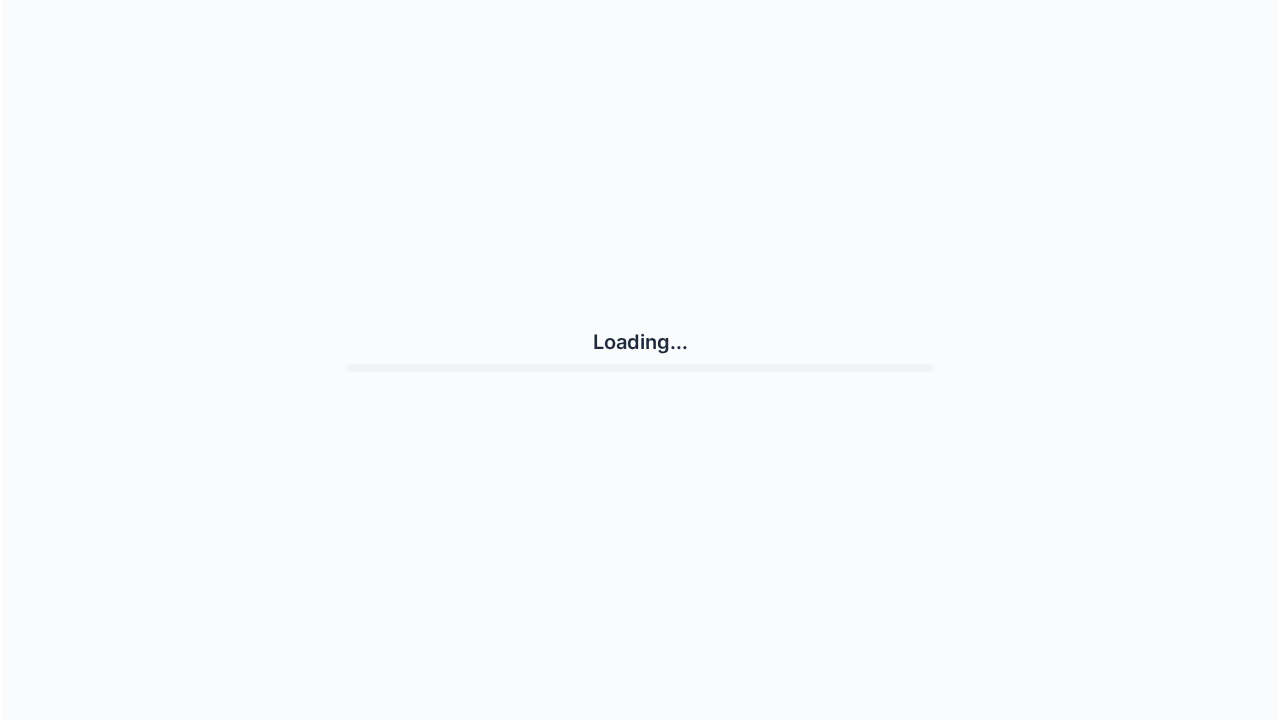 scroll, scrollTop: 0, scrollLeft: 0, axis: both 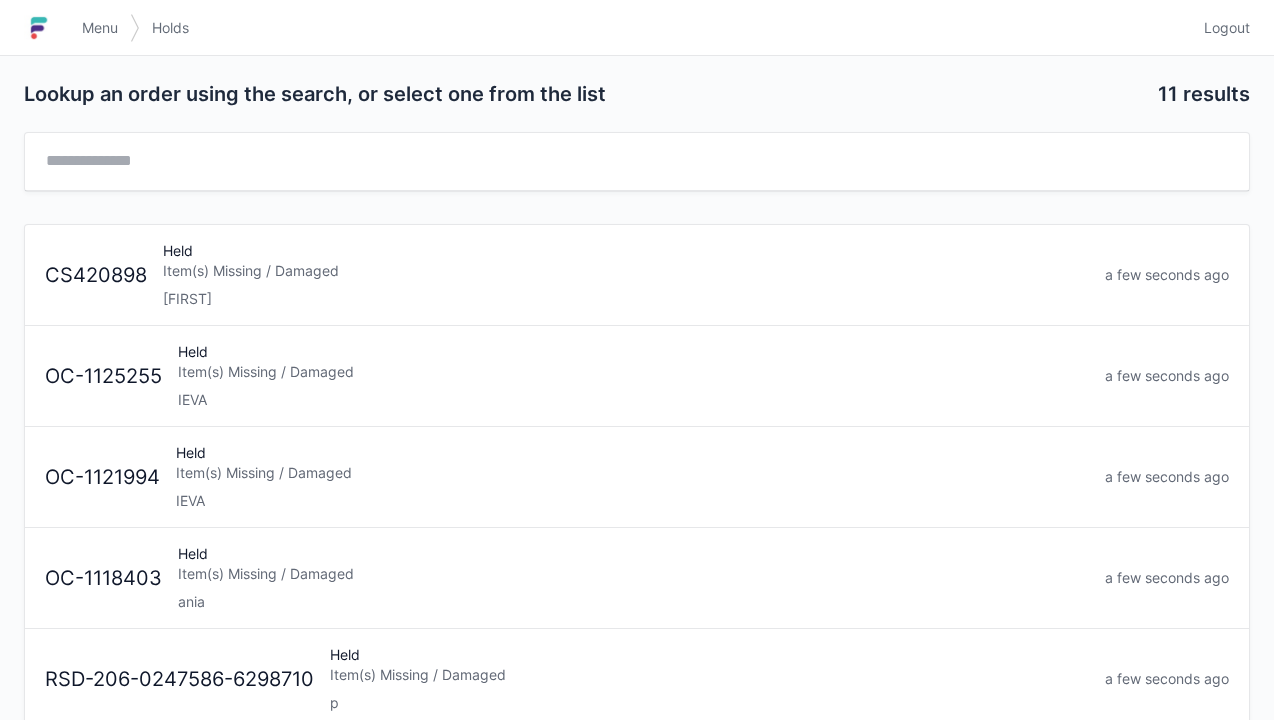 click on "Logout" at bounding box center (1227, 28) 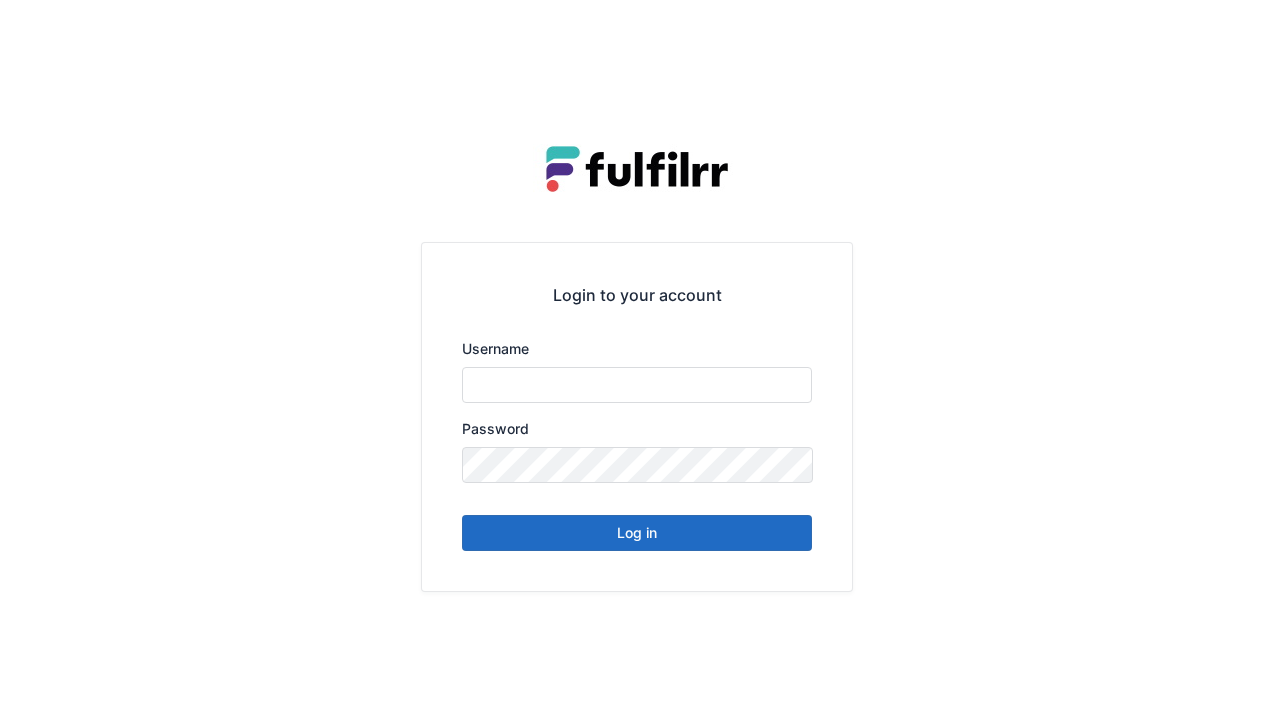 scroll, scrollTop: 0, scrollLeft: 0, axis: both 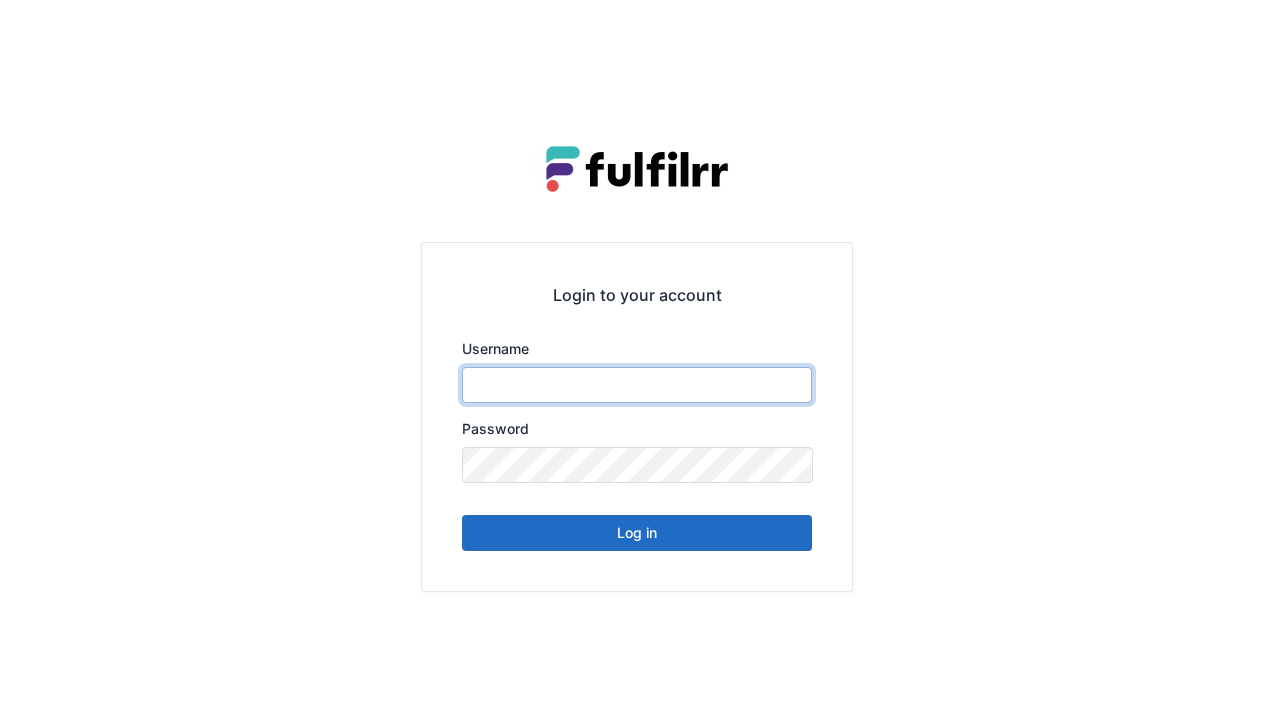type on "******" 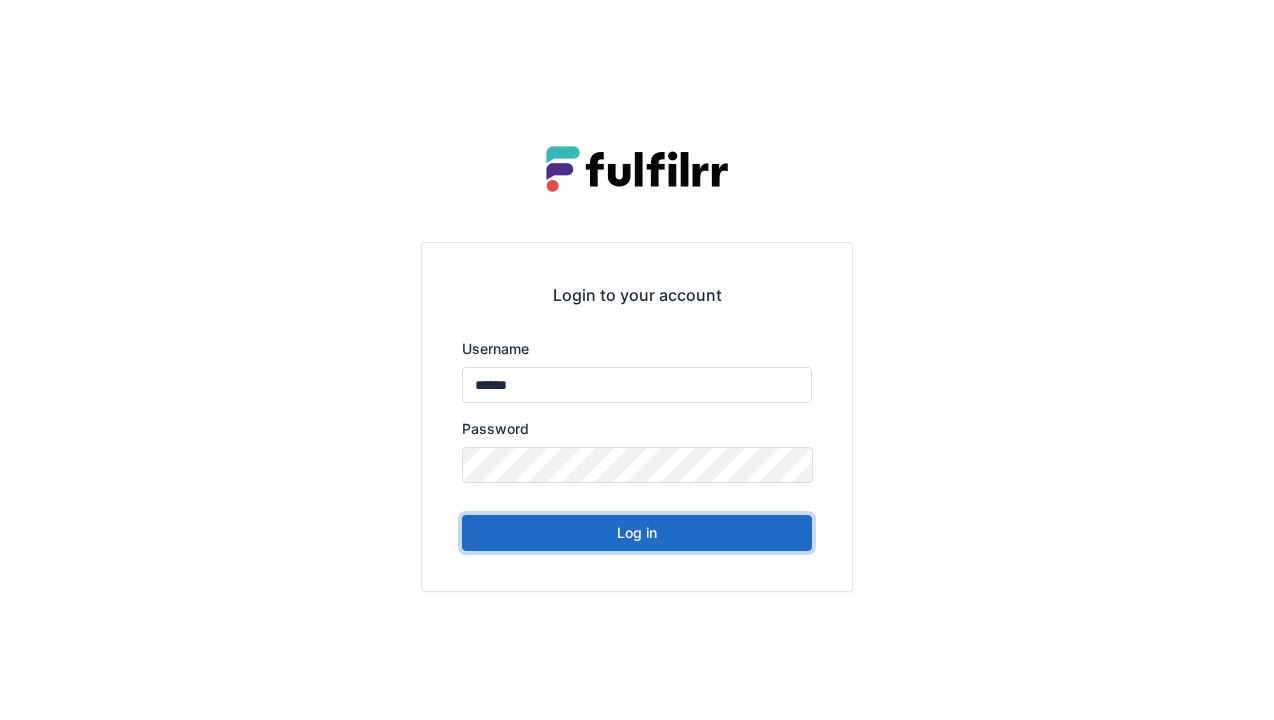 click on "Log in" at bounding box center (637, 533) 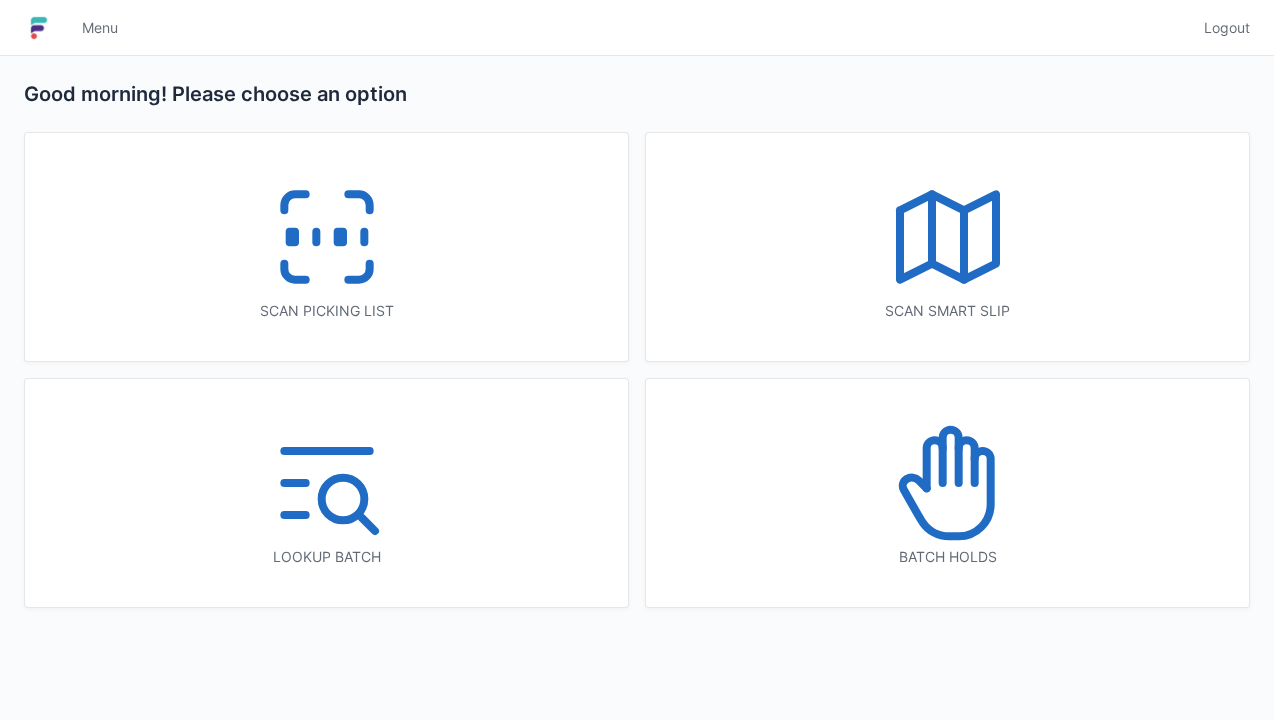 scroll, scrollTop: 0, scrollLeft: 0, axis: both 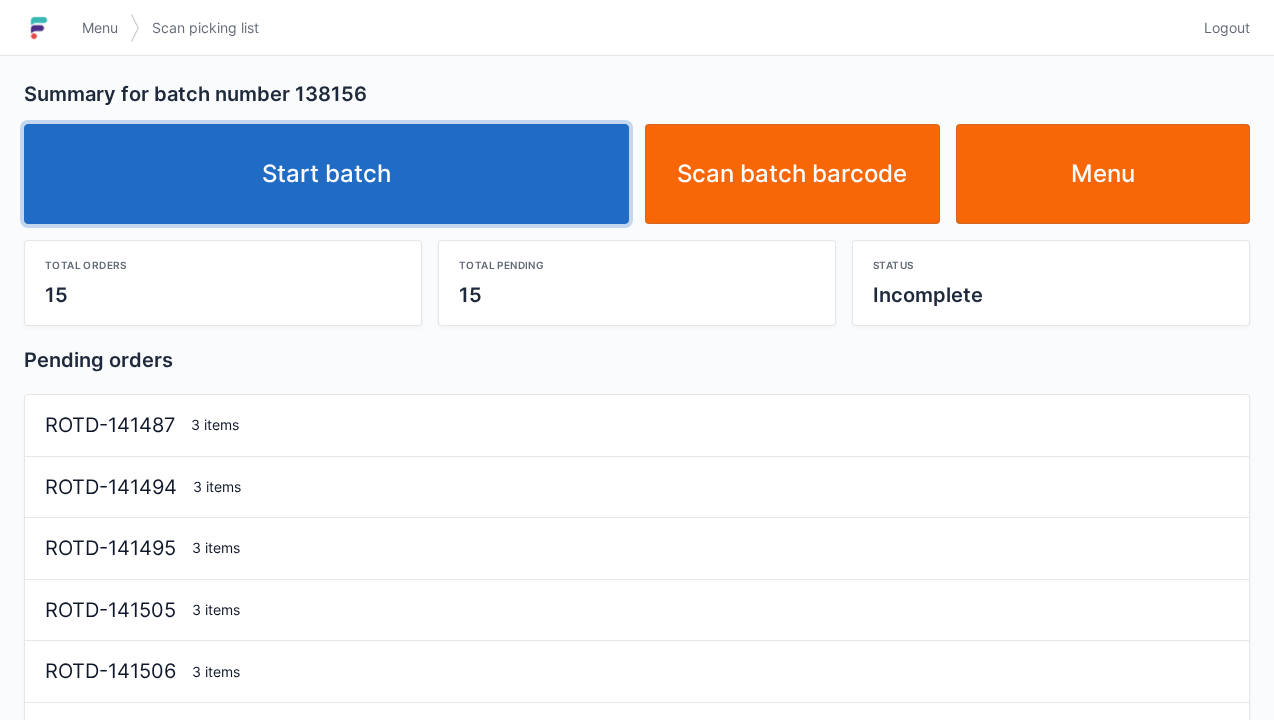 click on "Start batch" at bounding box center [326, 174] 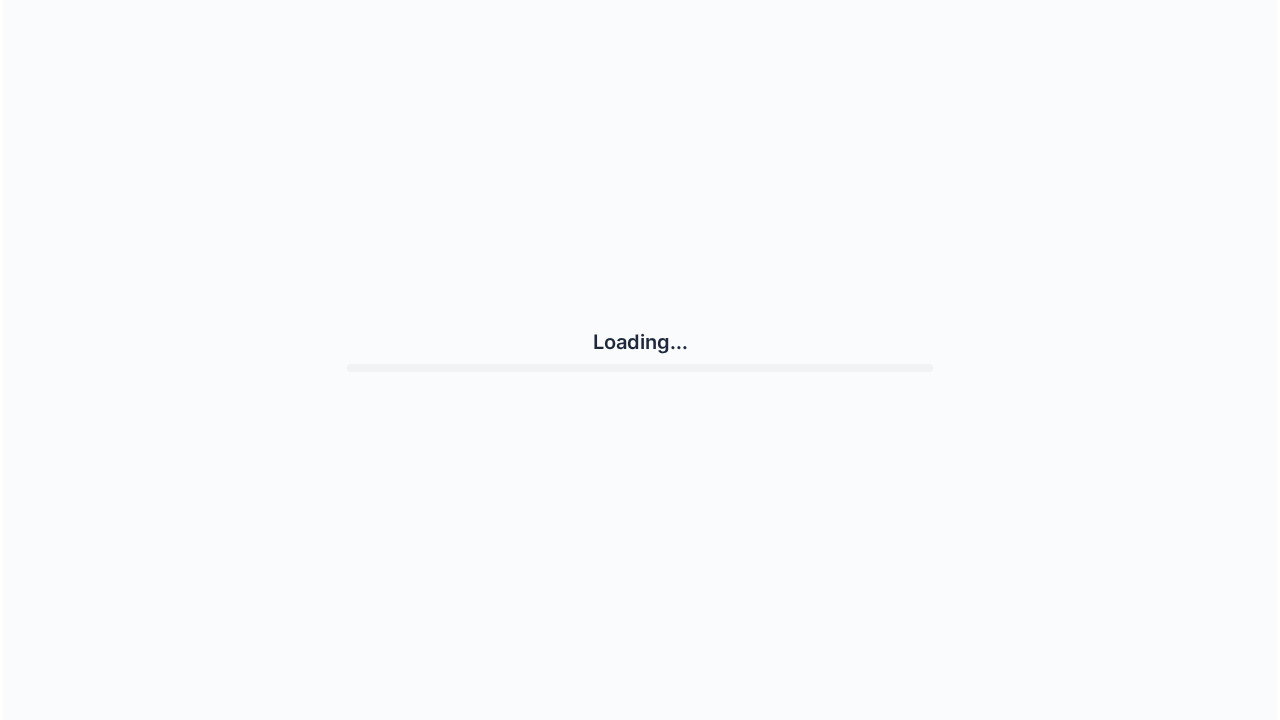 scroll, scrollTop: 0, scrollLeft: 0, axis: both 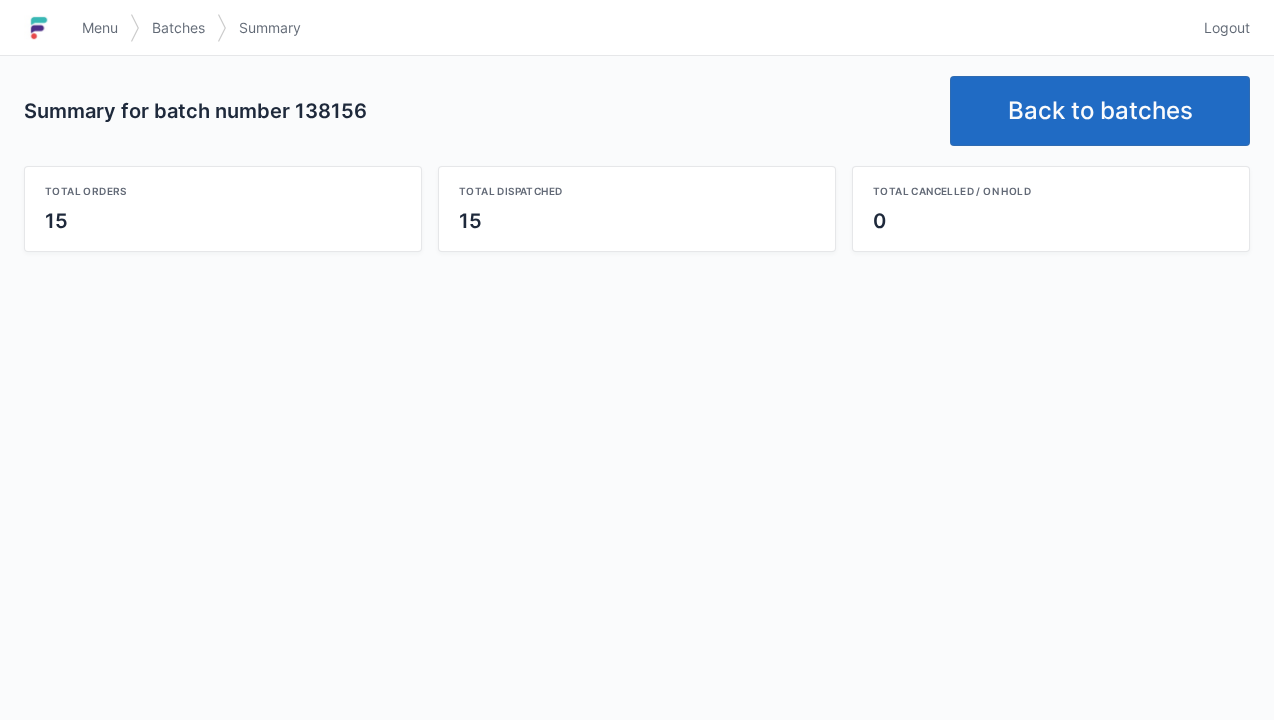 click on "Menu" at bounding box center [100, 28] 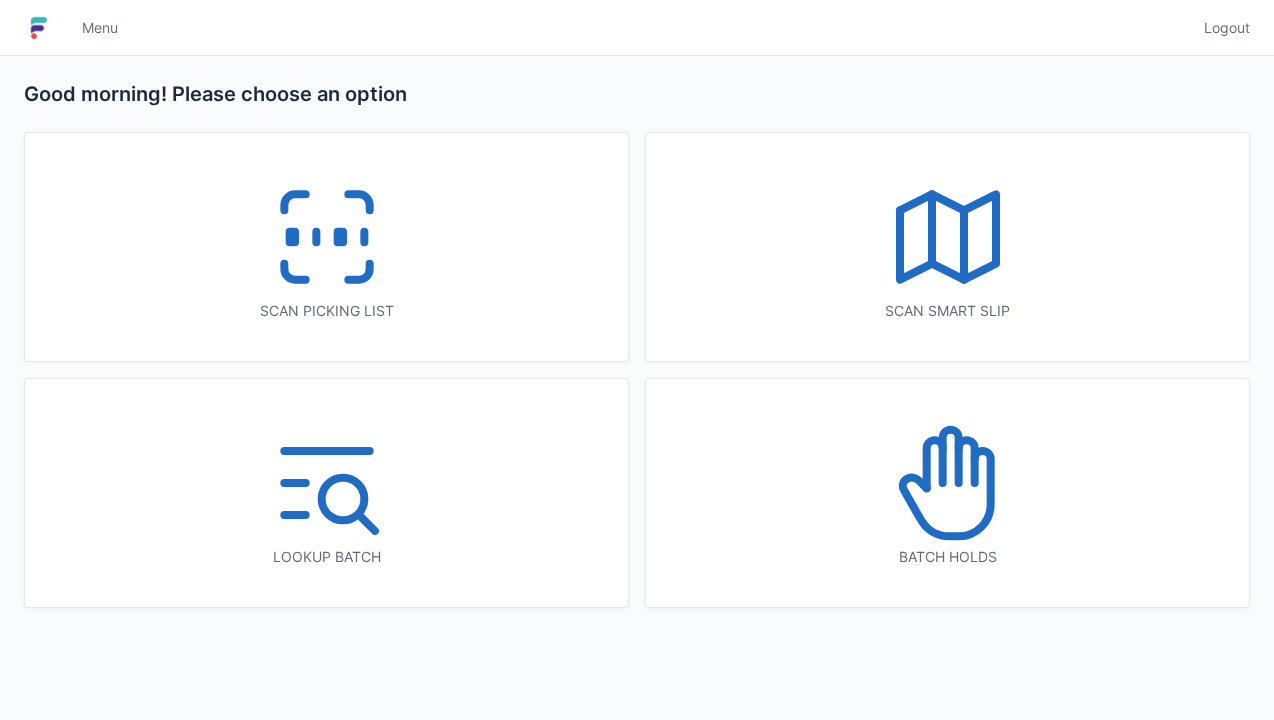 scroll, scrollTop: 0, scrollLeft: 0, axis: both 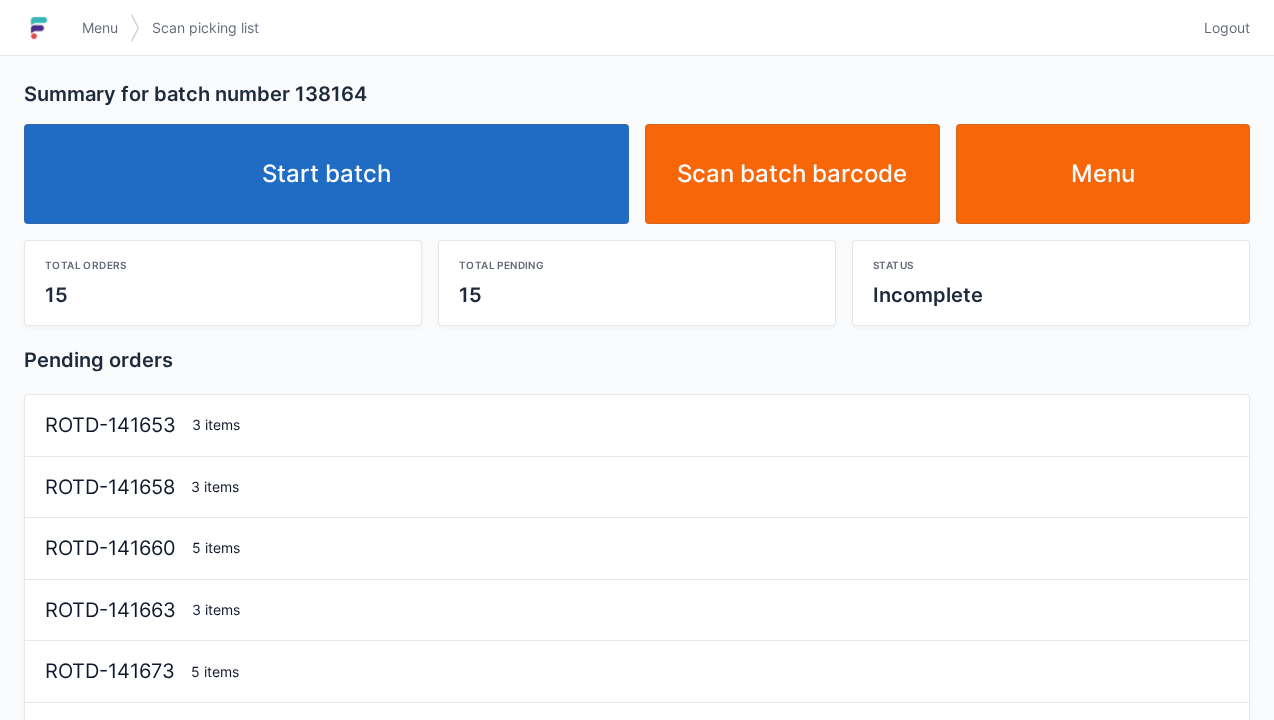 click on "Start batch" at bounding box center [326, 174] 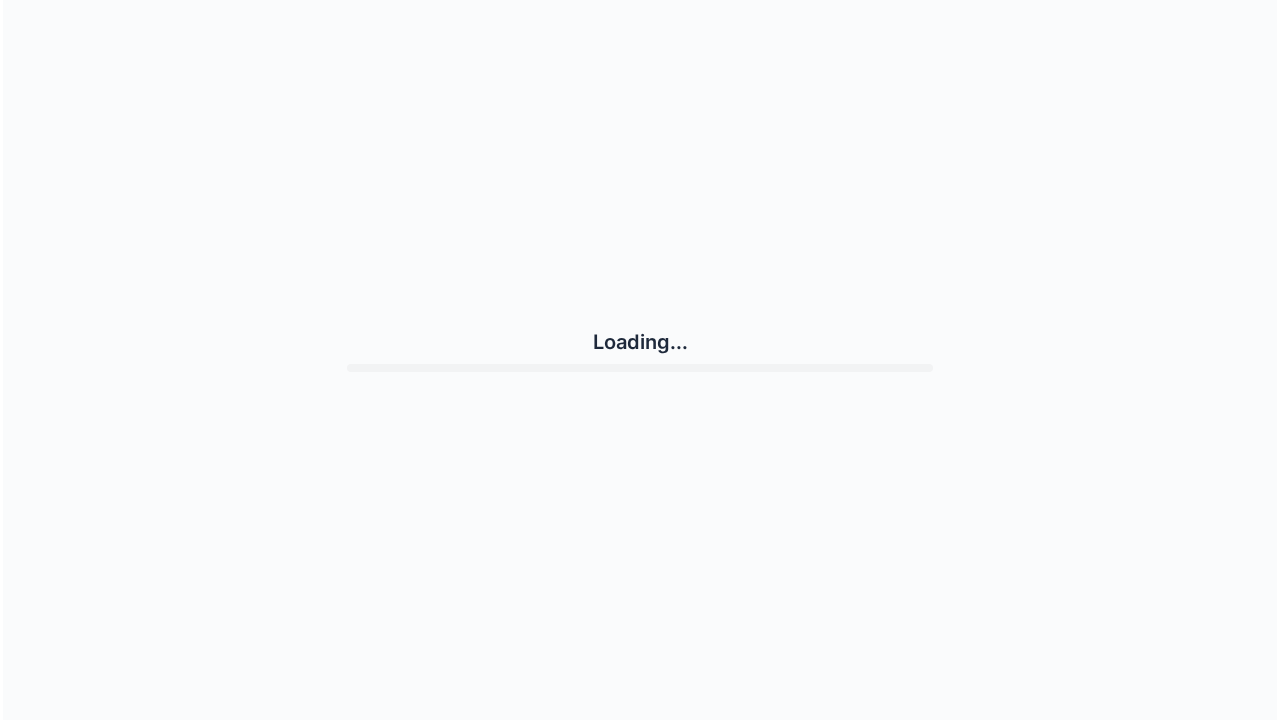 scroll, scrollTop: 0, scrollLeft: 0, axis: both 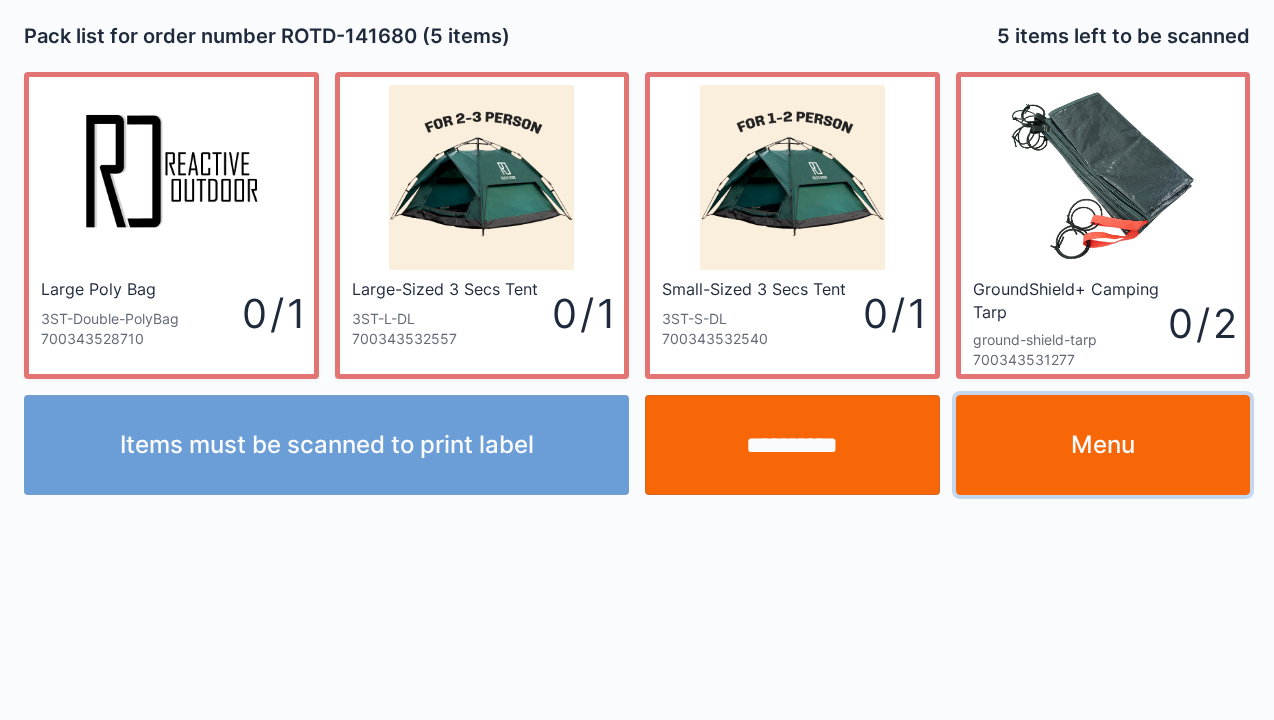 click on "Menu" at bounding box center [1103, 445] 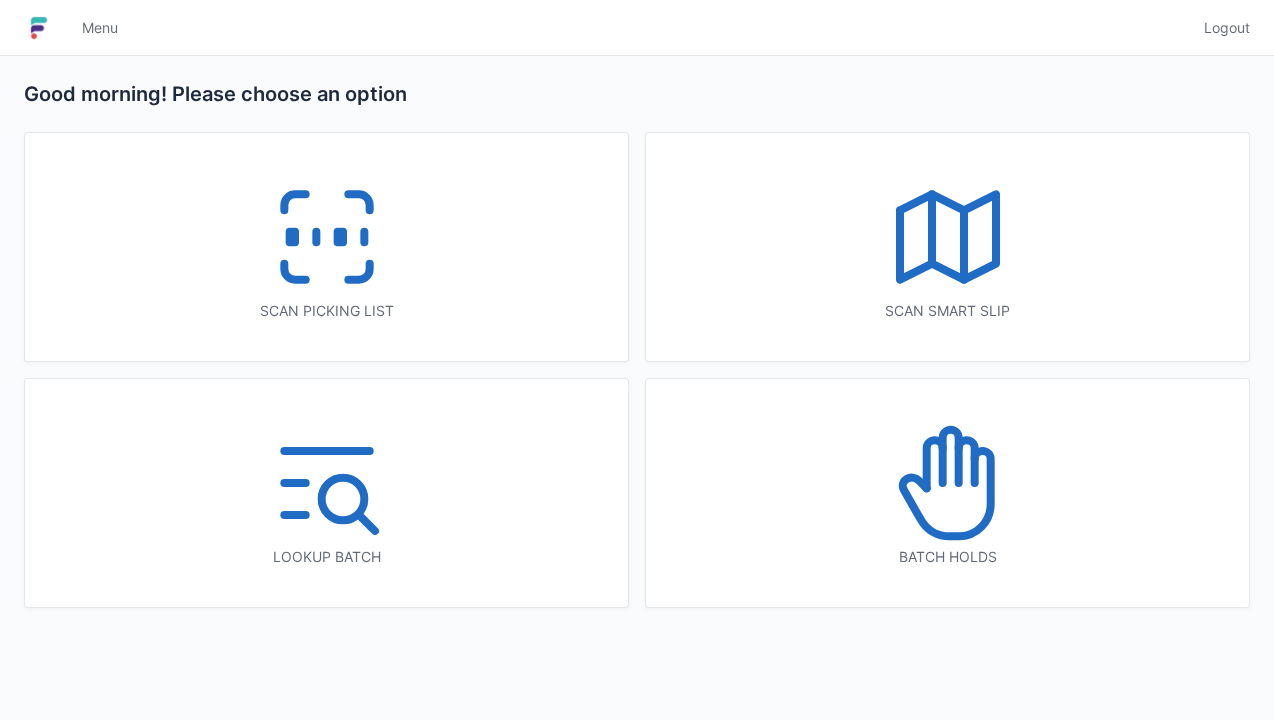 scroll, scrollTop: 0, scrollLeft: 0, axis: both 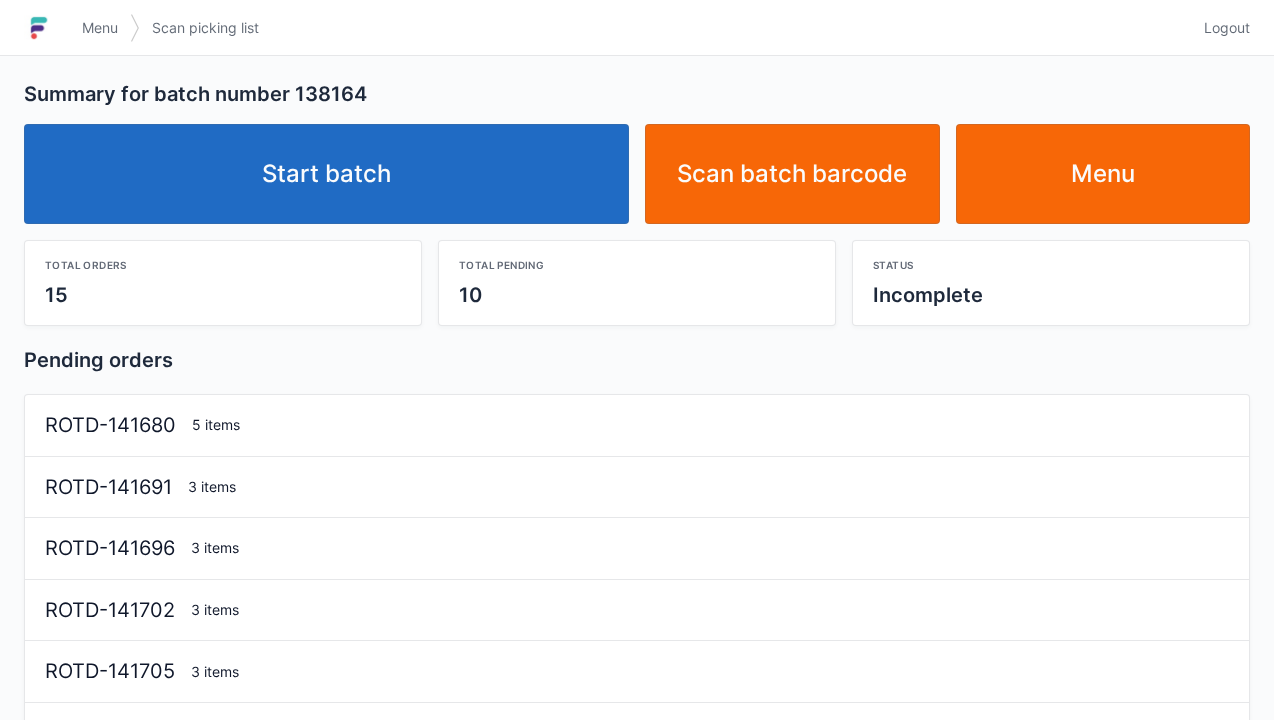 click on "Start batch" at bounding box center (326, 174) 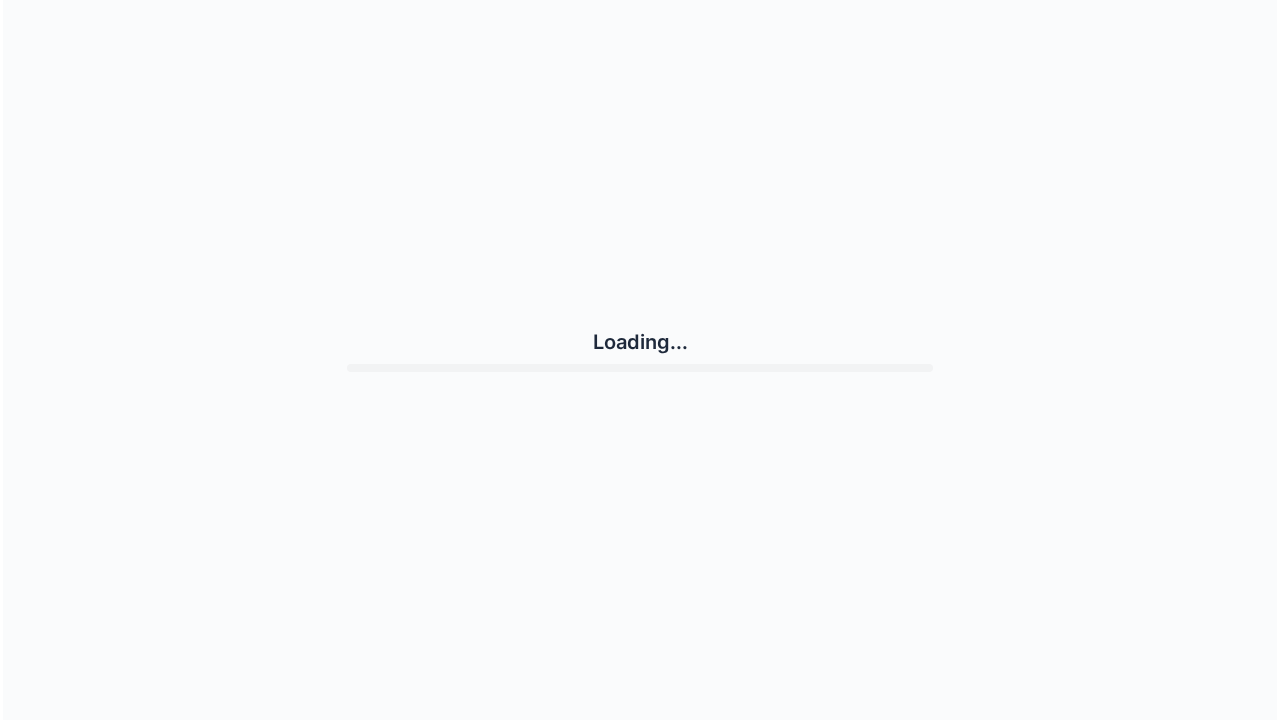 scroll, scrollTop: 0, scrollLeft: 0, axis: both 